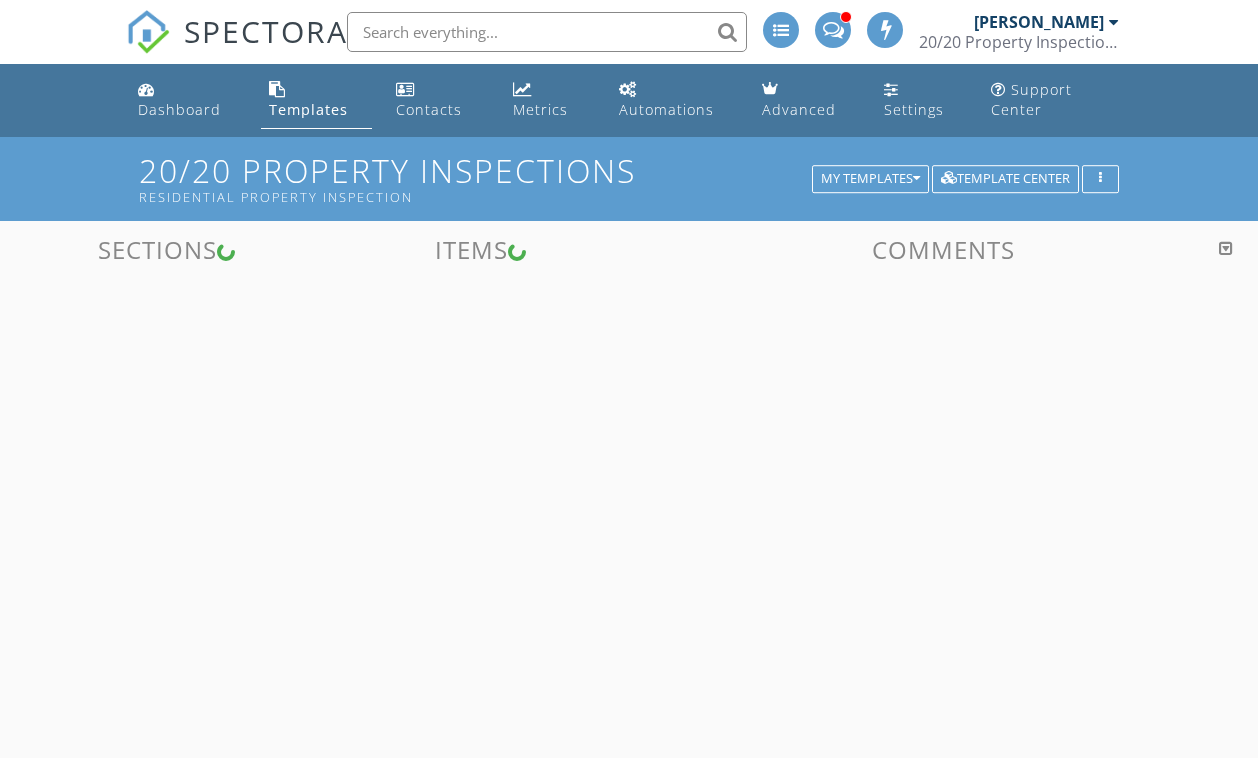 scroll, scrollTop: 0, scrollLeft: 0, axis: both 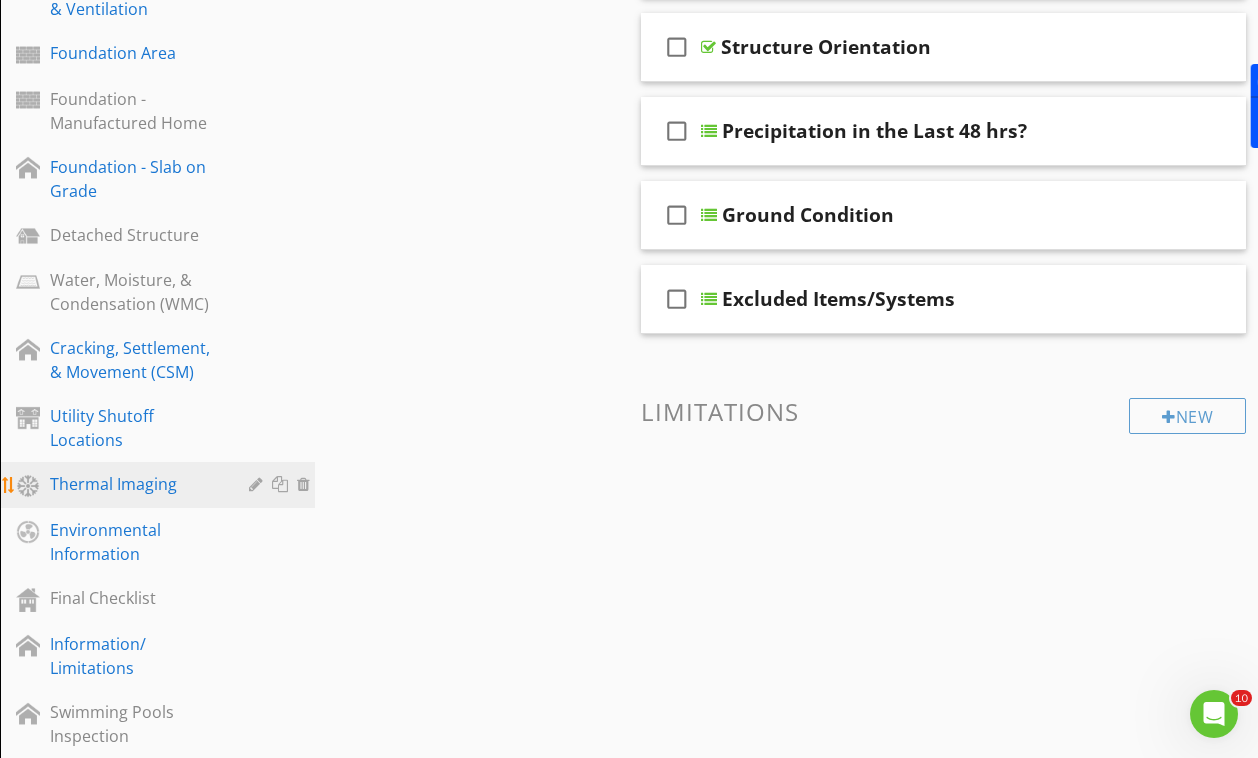 click at bounding box center (258, 484) 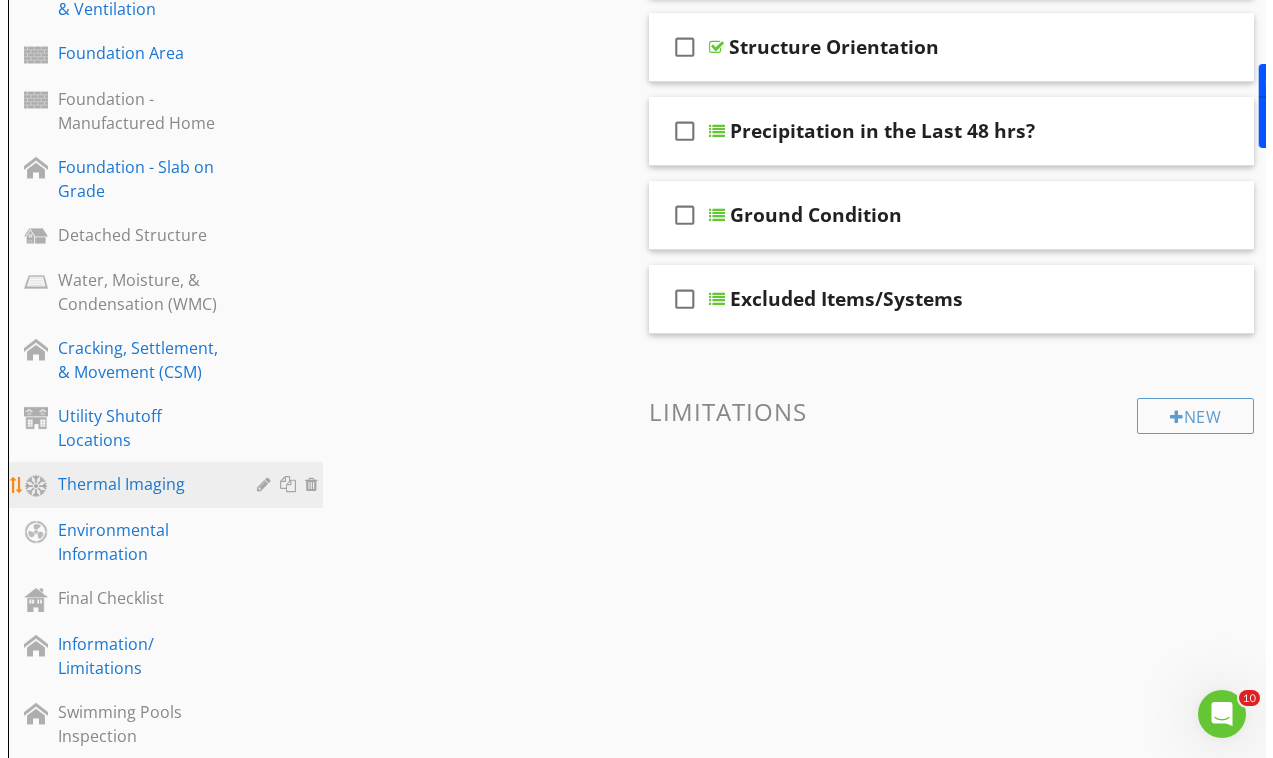 scroll, scrollTop: 913, scrollLeft: 0, axis: vertical 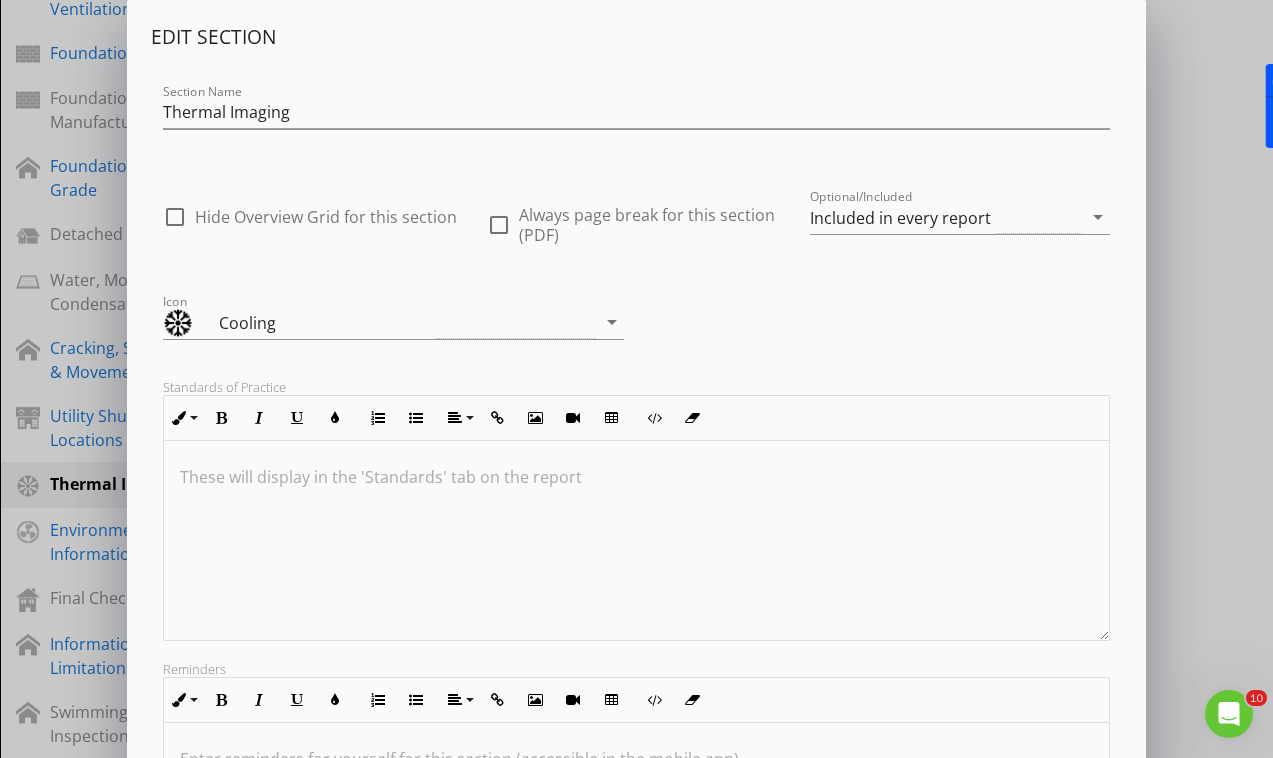 click on "Optional/Included Included in every report arrow_drop_down" at bounding box center (959, 227) 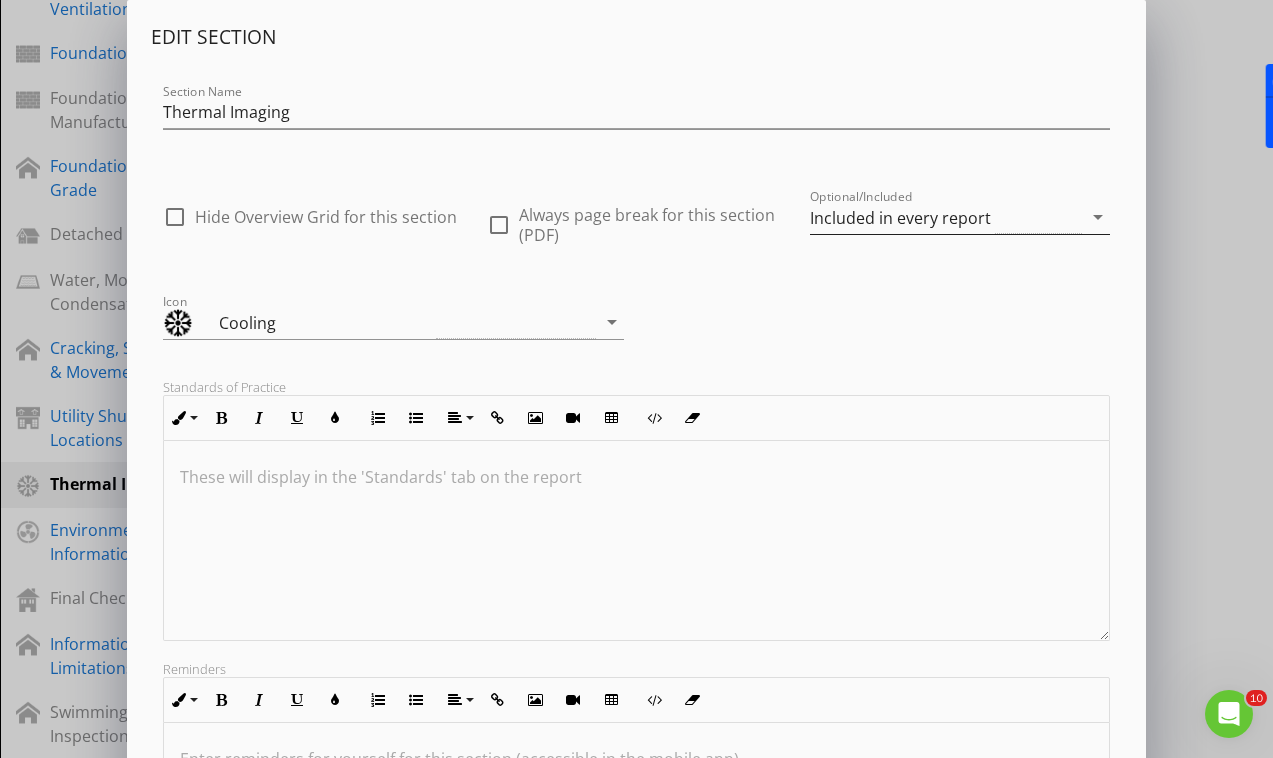 click on "Included in every report" at bounding box center [945, 217] 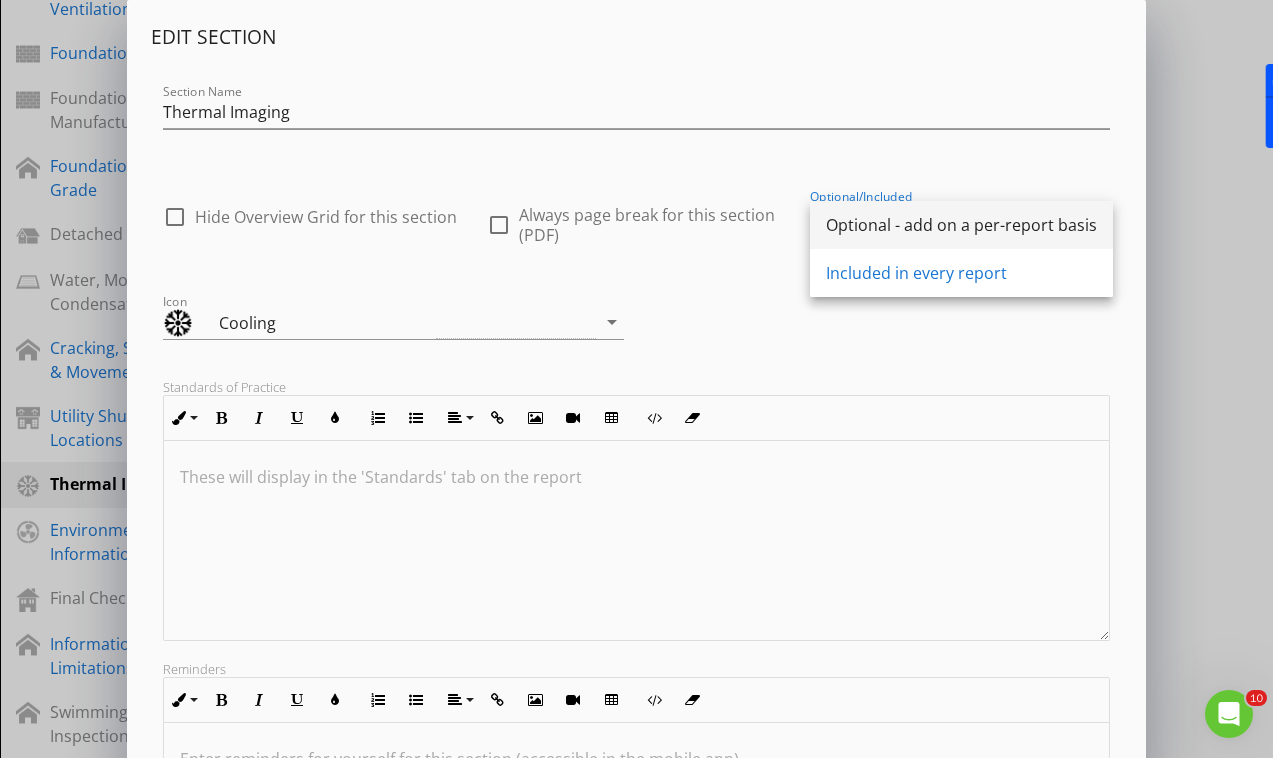 click on "Optional - add on a per-report basis" at bounding box center (961, 225) 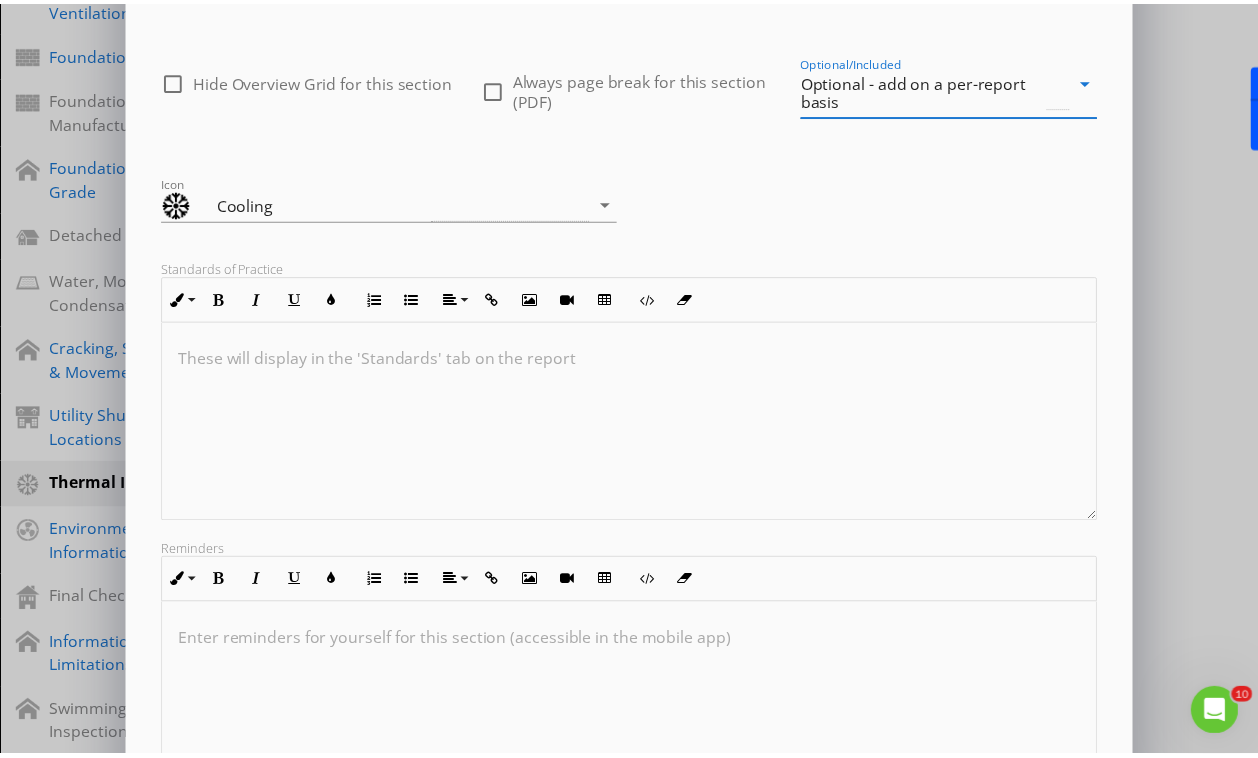 scroll, scrollTop: 318, scrollLeft: 0, axis: vertical 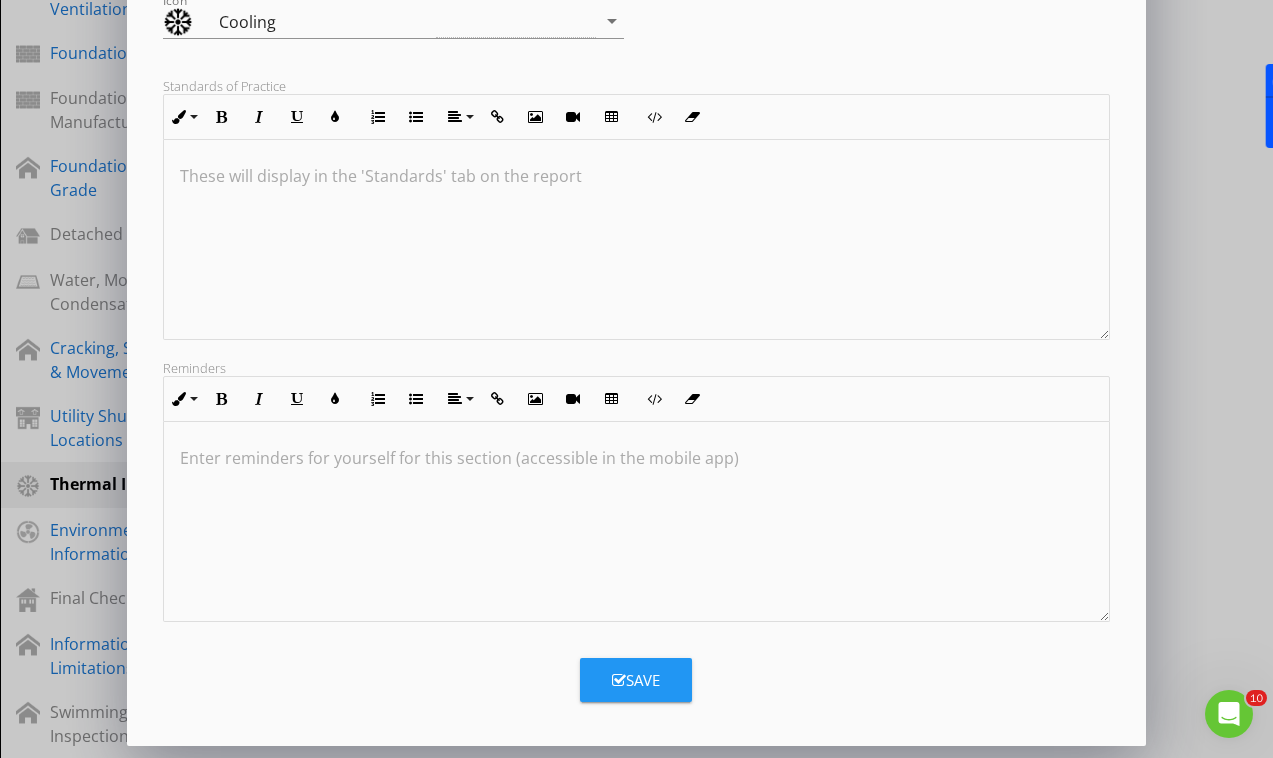 click on "Save" at bounding box center (636, 680) 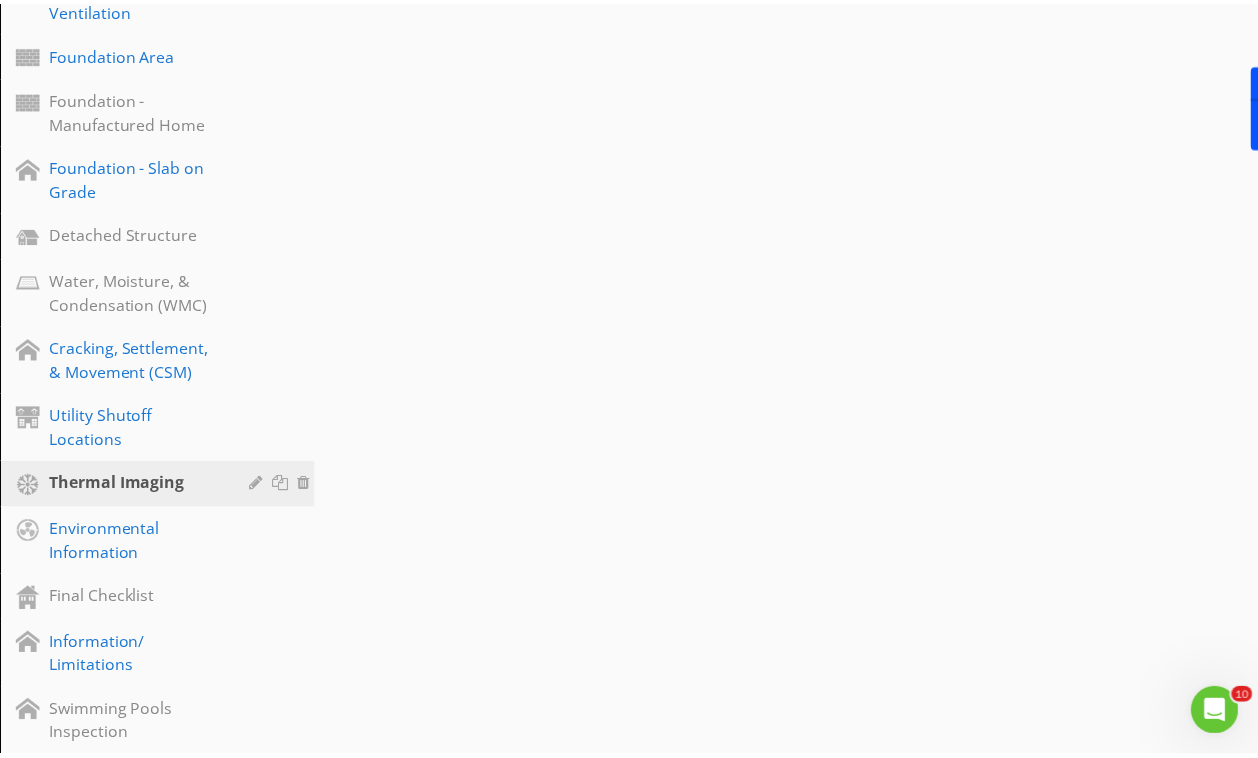 scroll, scrollTop: 101, scrollLeft: 0, axis: vertical 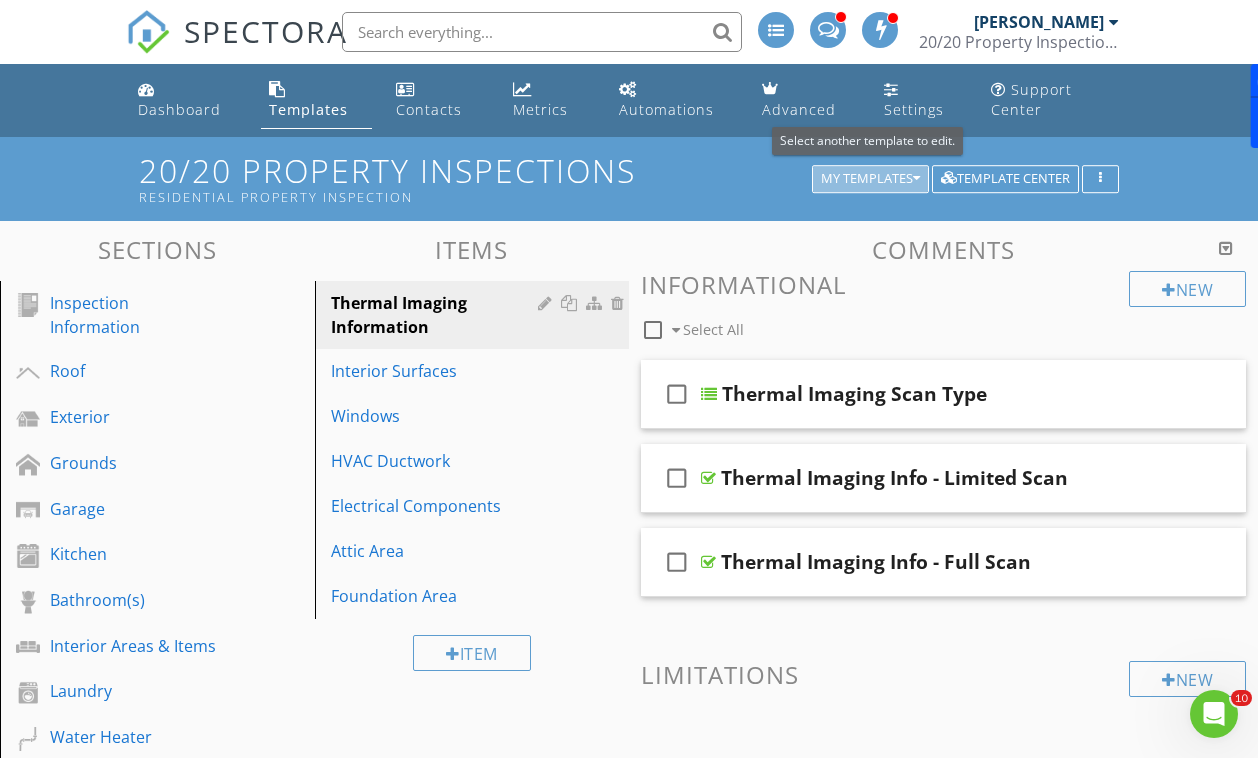 click on "My Templates" at bounding box center (870, 179) 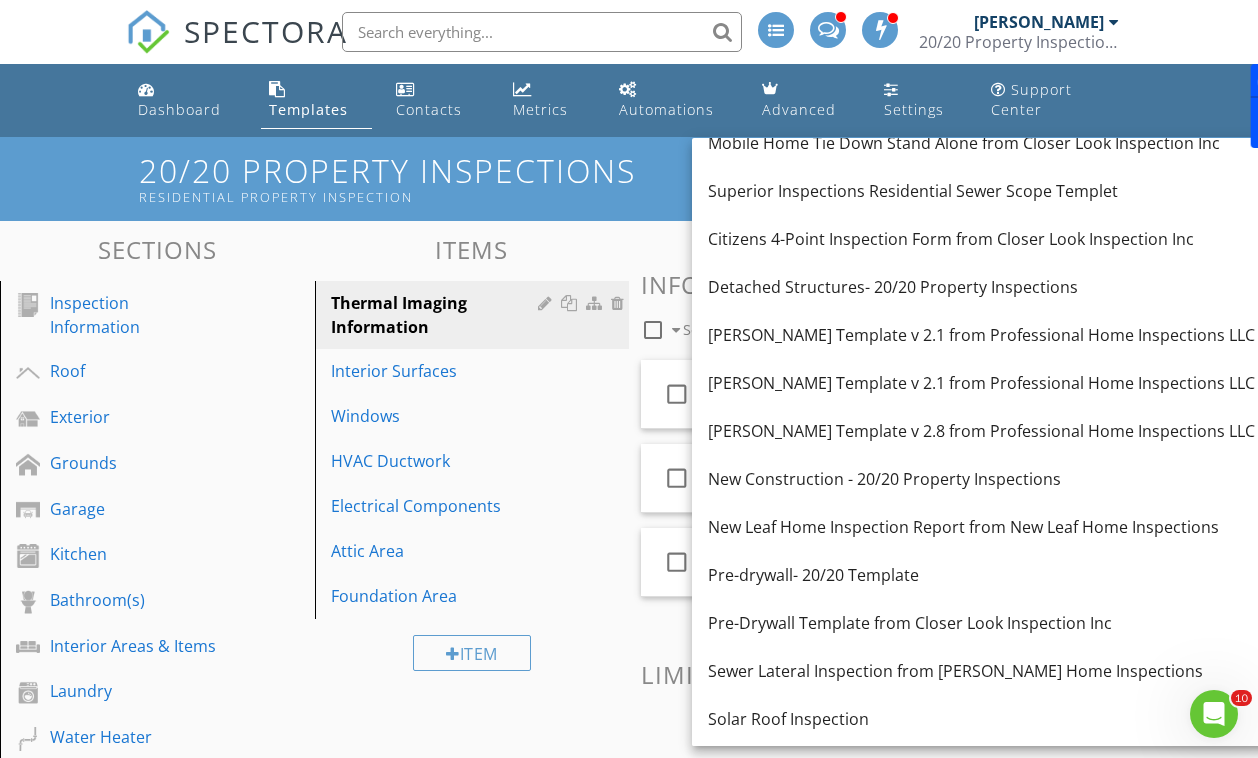 scroll, scrollTop: 210, scrollLeft: 0, axis: vertical 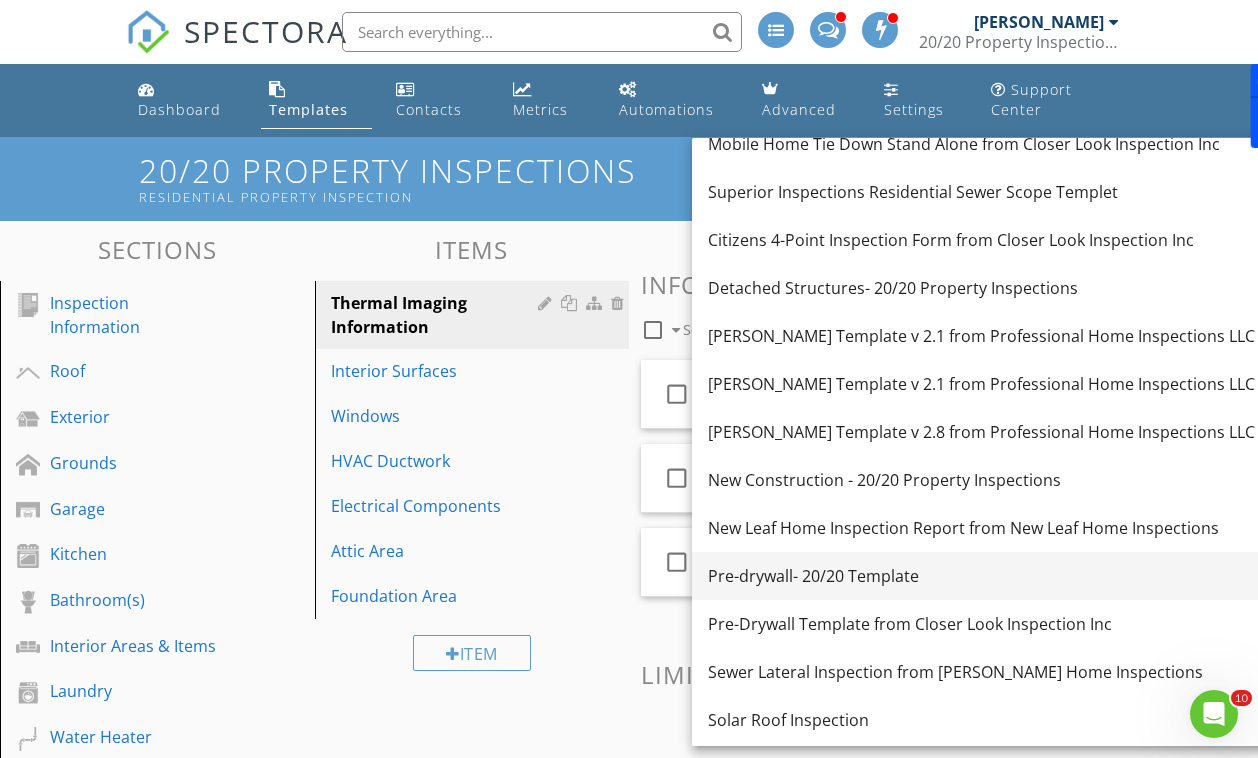 click on "Pre-drywall- 20/20 Template" at bounding box center [981, 576] 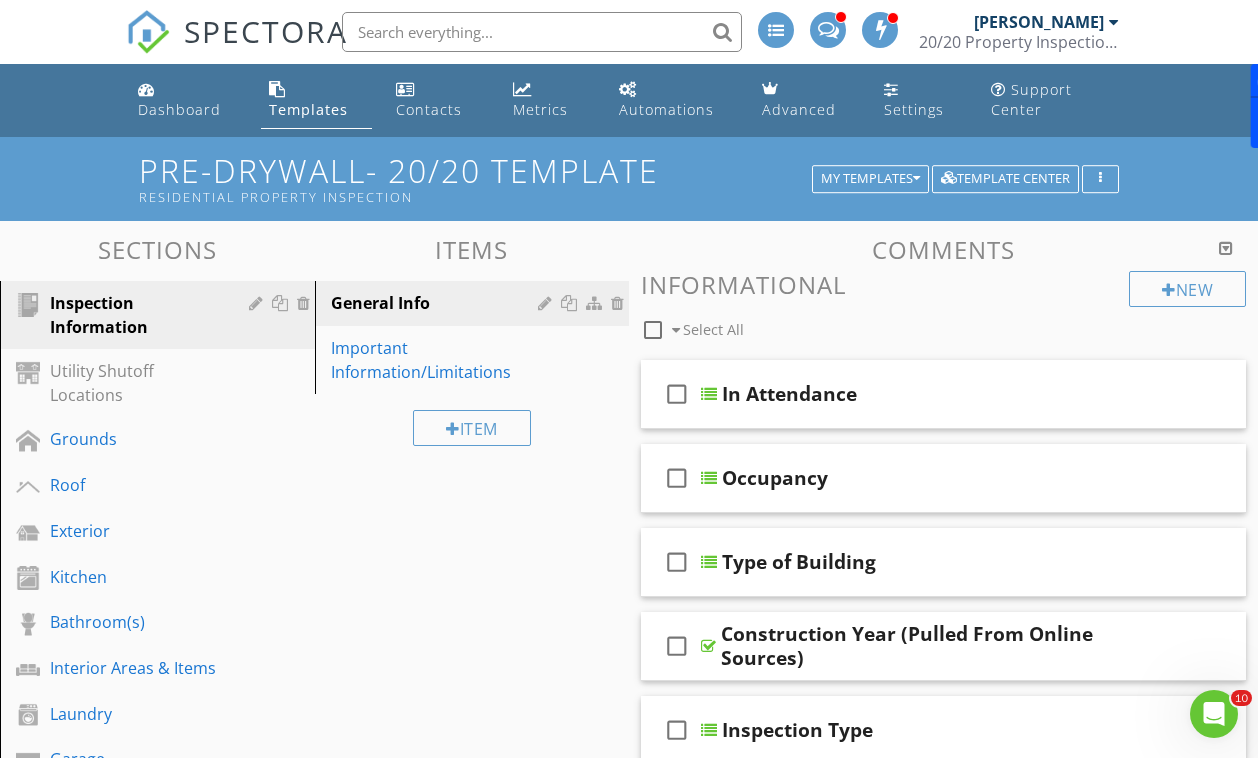 click on "Sections
Inspection Information           Utility Shutoff Locations           Grounds           Roof           Exterior           Kitchen           Bathroom(s)           Interior Areas & Items           Laundry           Garage           Heating, Cooling           Water Heater           Plumbing           Electrical           Attic, Roof Structure, & Ventilation           Foundation Area           Foundation - Manufactured Home           Foundation - Slab on Grade           Detached Structure           Water, Moisture, & Condensation (WMC)           Cracking, Settlement, & Movement (CSM)           Thermal Imaging           Environmental Information           Final Checklist           Information/ Limitations
Section
Attachments
Attachment
Items
General Info           Important Information/Limitations
Item
Comments" at bounding box center [629, 1046] 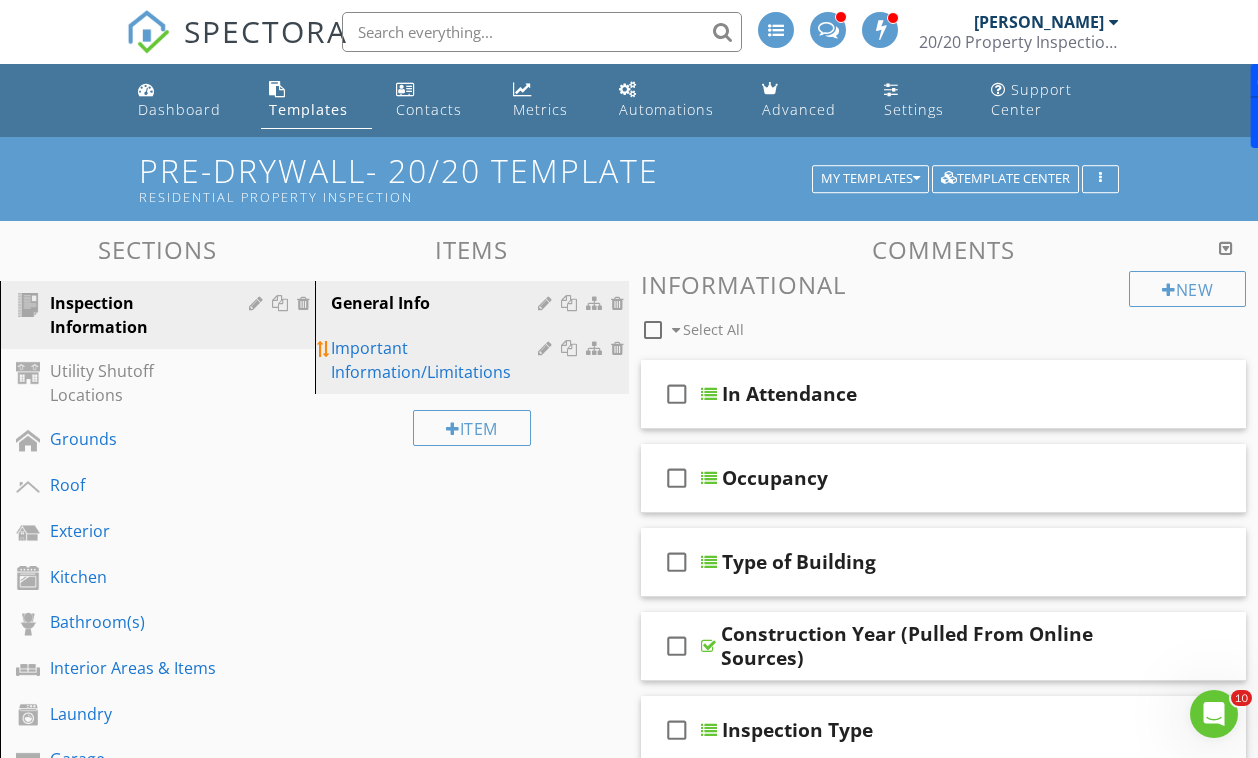 click on "Important Information/Limitations" at bounding box center (438, 360) 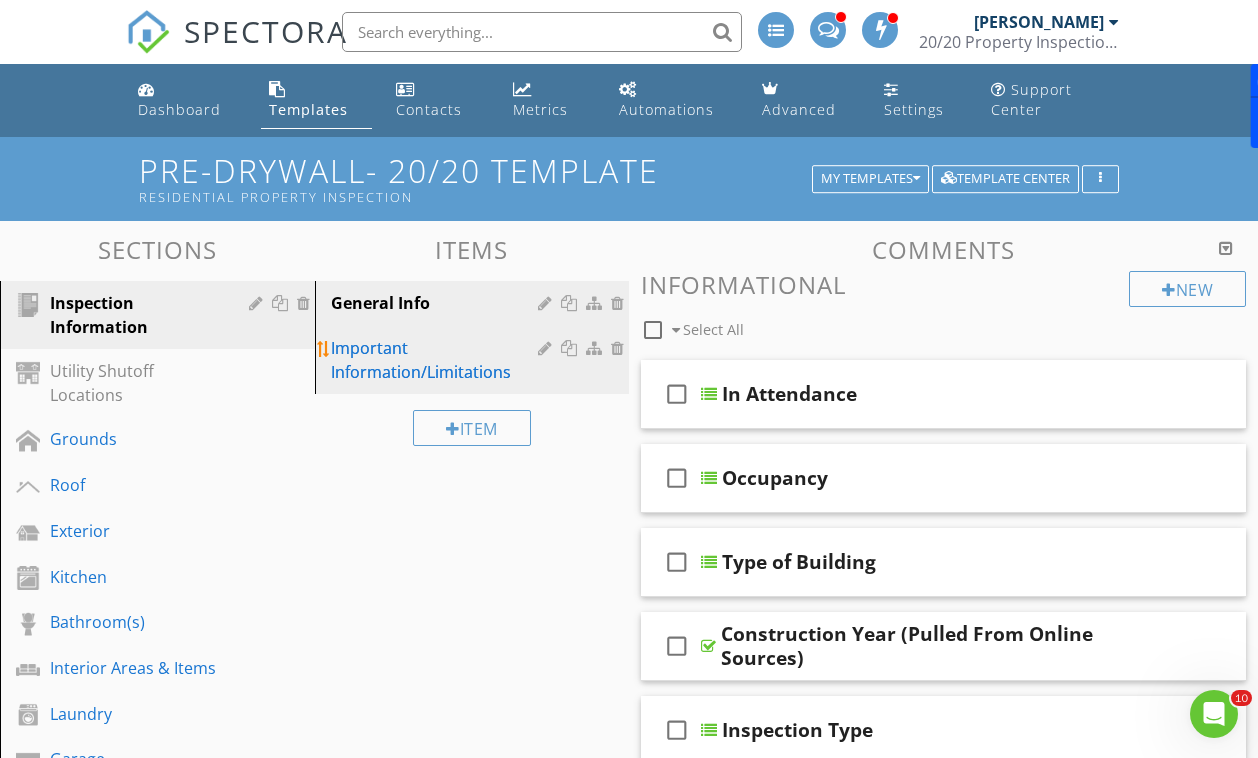 click on "Important Information/Limitations" at bounding box center (438, 360) 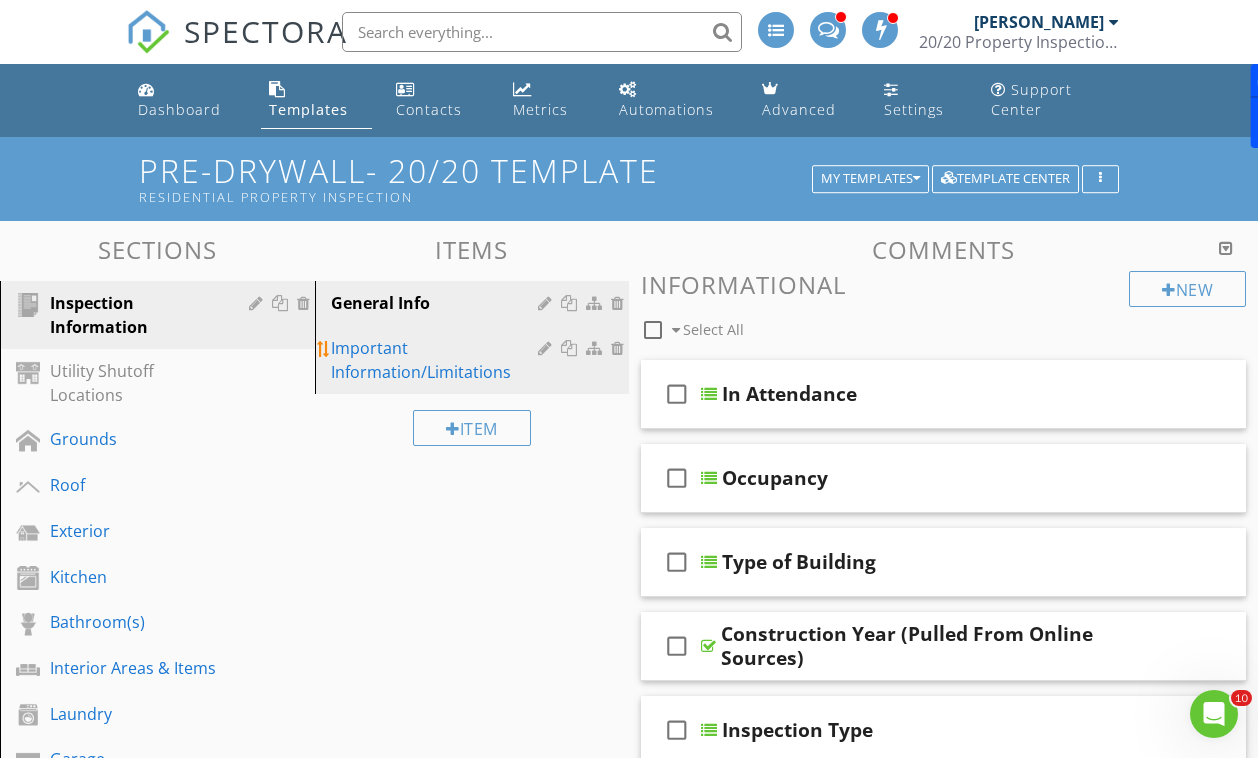 click on "Important Information/Limitations" at bounding box center [438, 360] 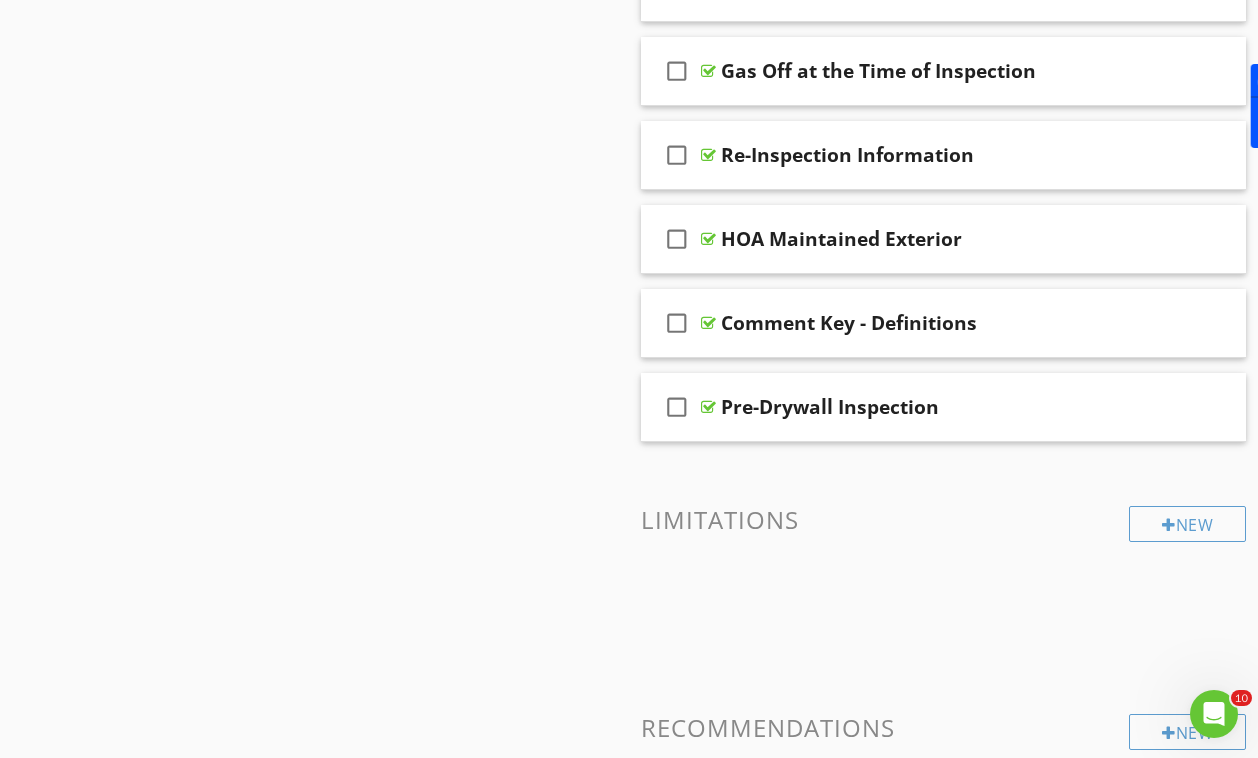 scroll, scrollTop: 2402, scrollLeft: 0, axis: vertical 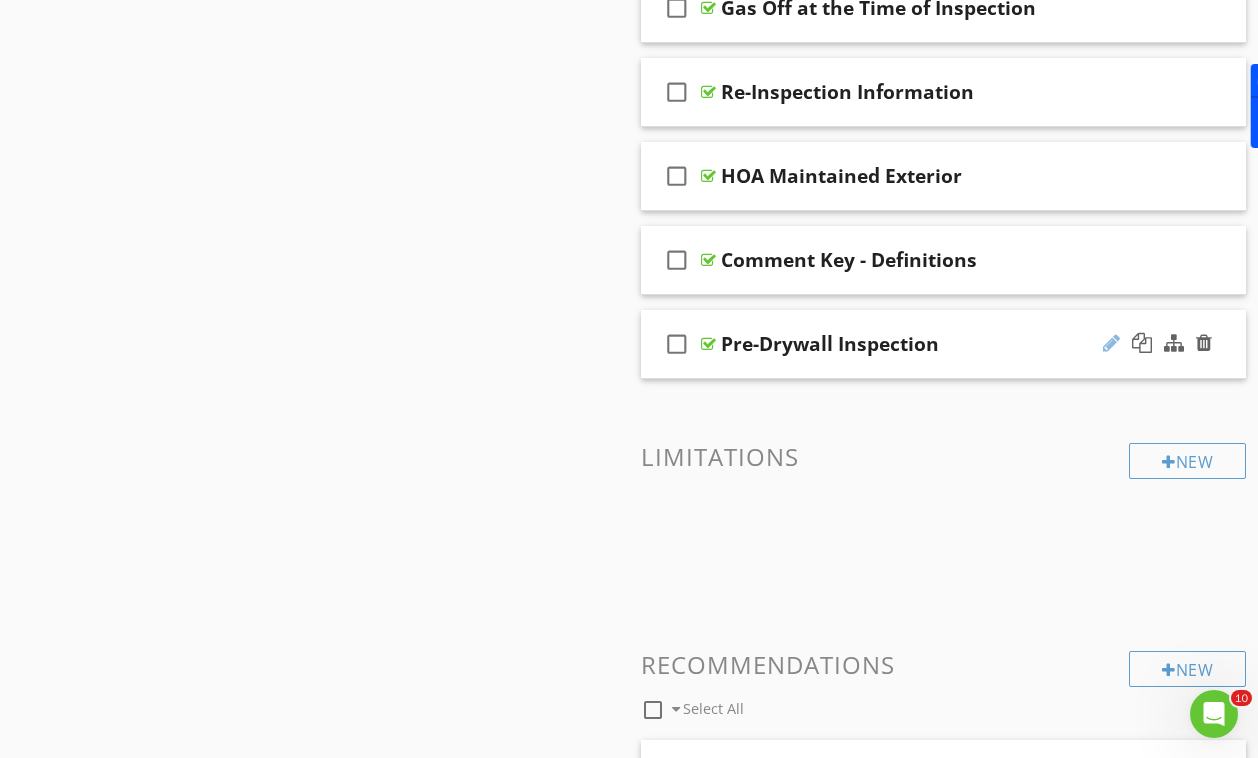 click at bounding box center (1111, 343) 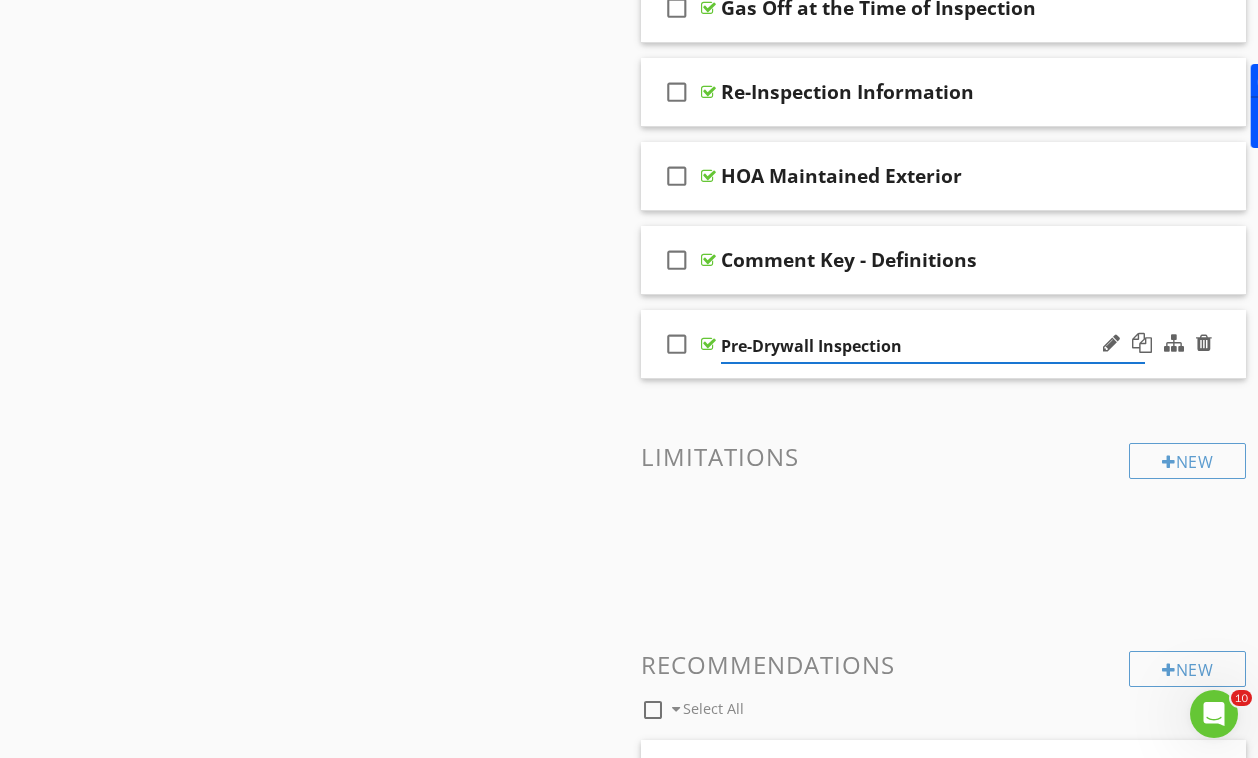 click on "check_box_outline_blank" at bounding box center [677, 344] 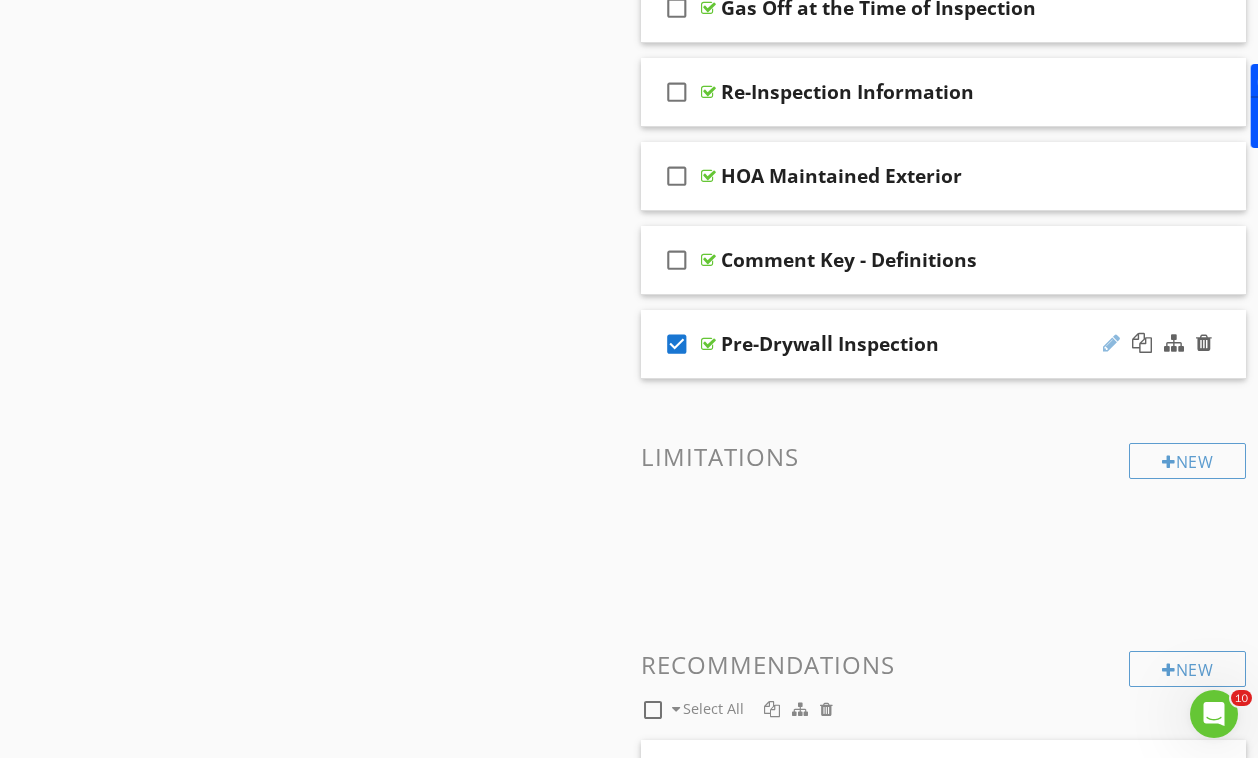 click at bounding box center [1111, 343] 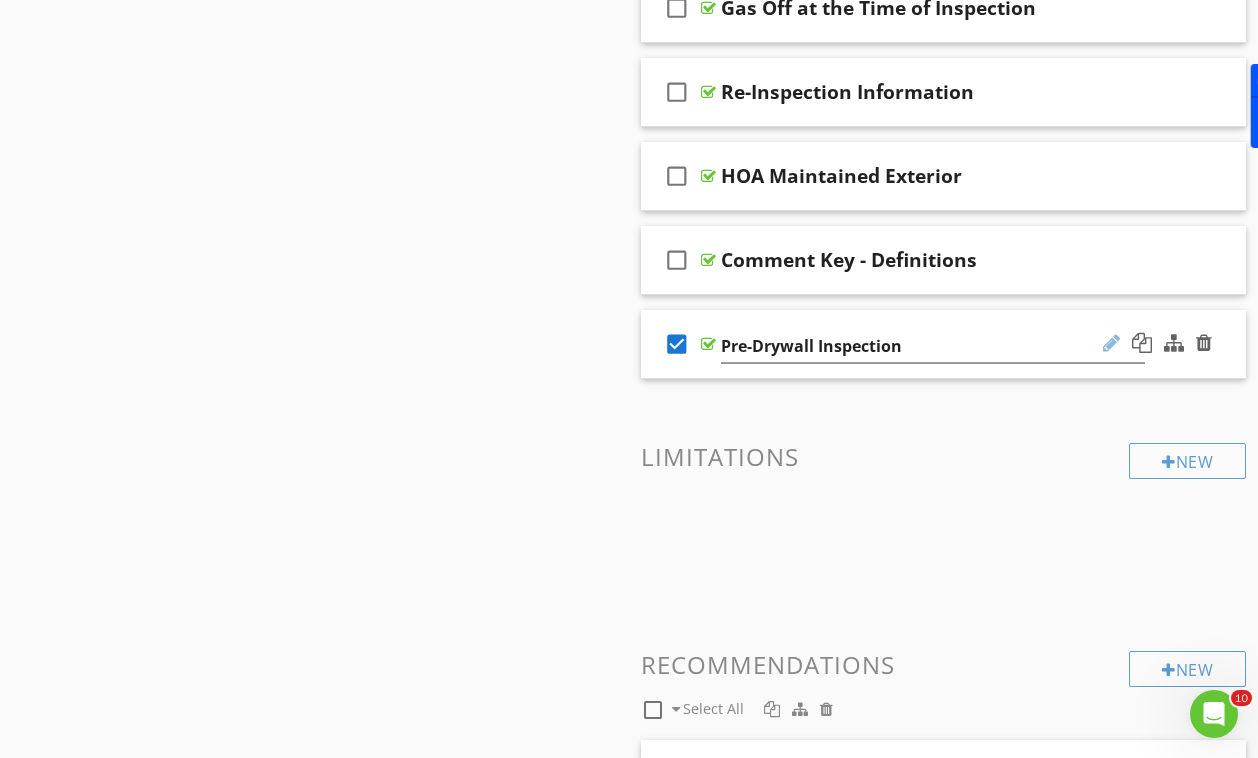 click at bounding box center (1111, 343) 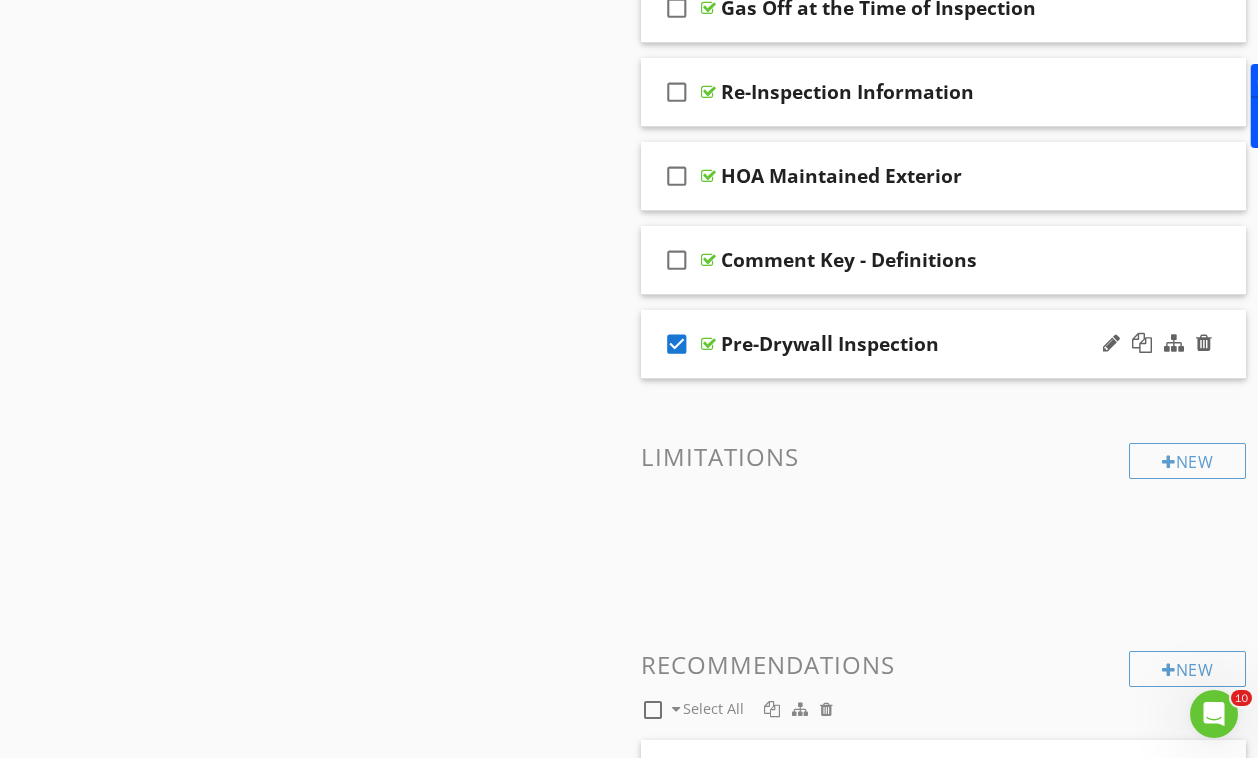 click on "check_box
Pre-Drywall Inspection" at bounding box center (943, 344) 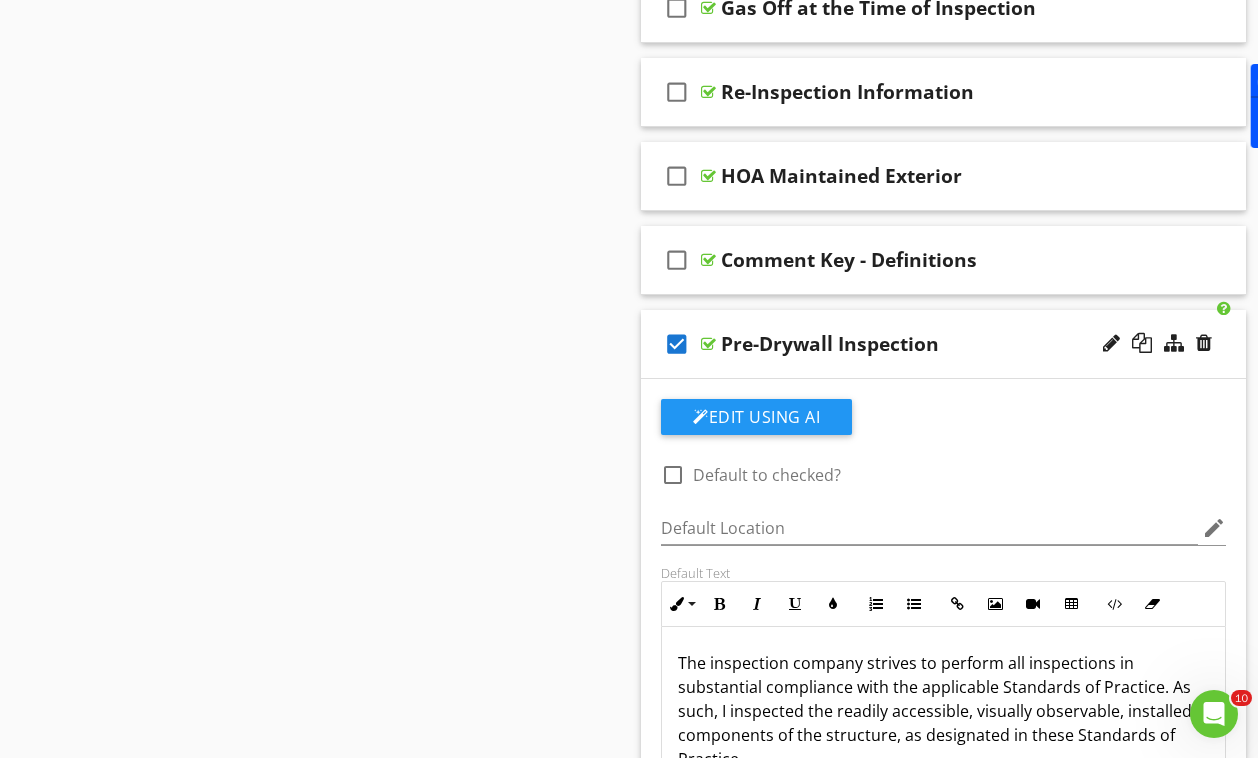 click at bounding box center (673, 475) 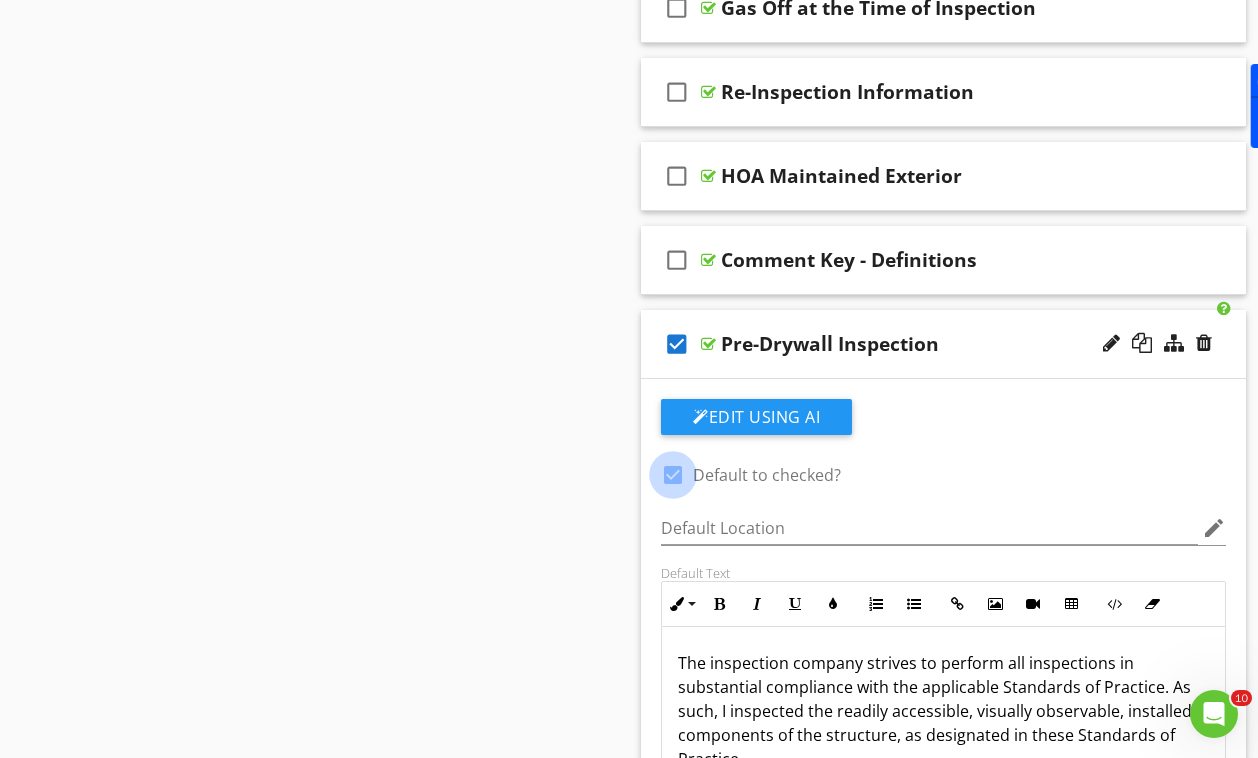 click at bounding box center (673, 475) 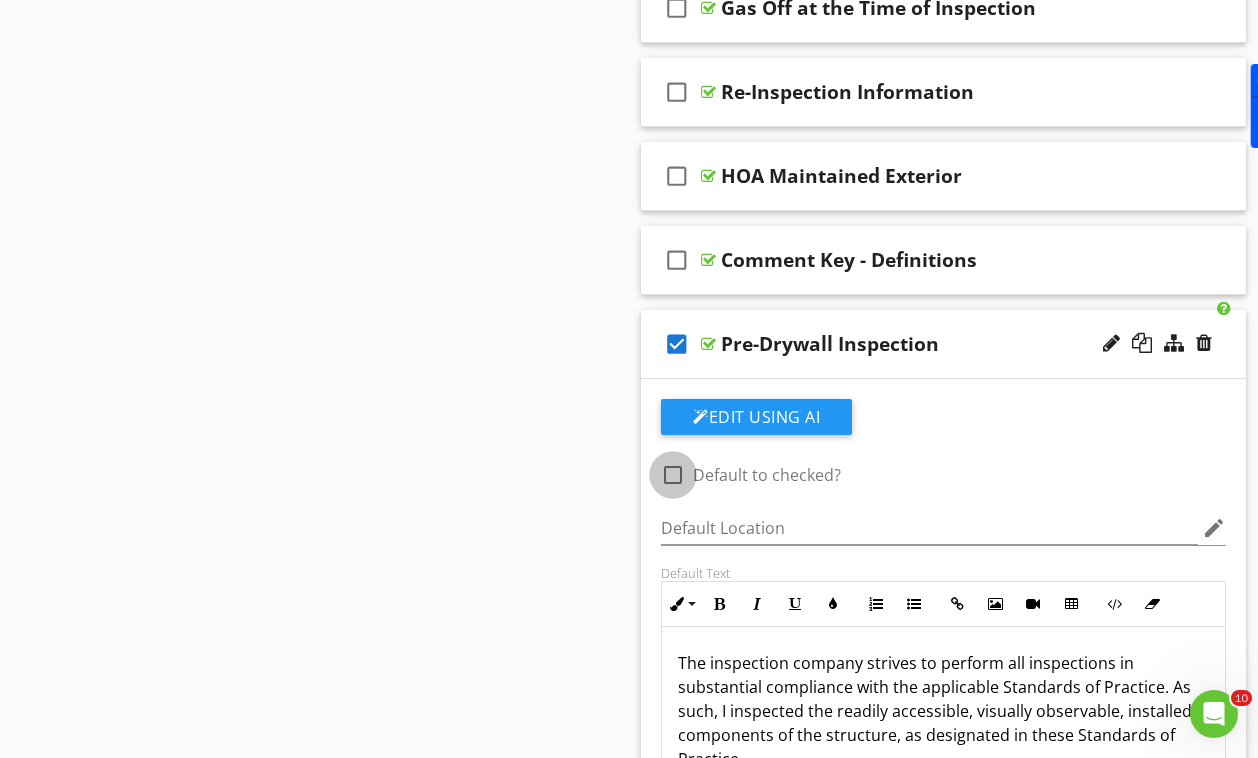 click at bounding box center (673, 475) 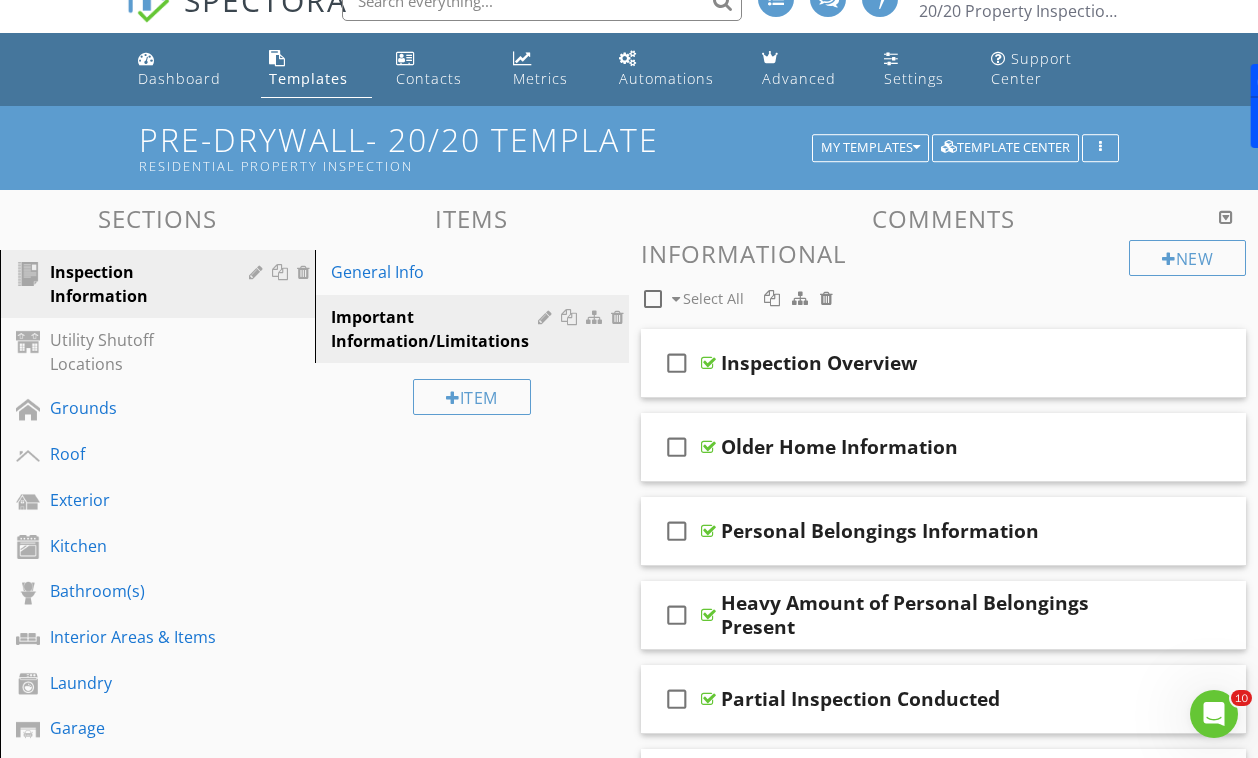 scroll, scrollTop: 0, scrollLeft: 0, axis: both 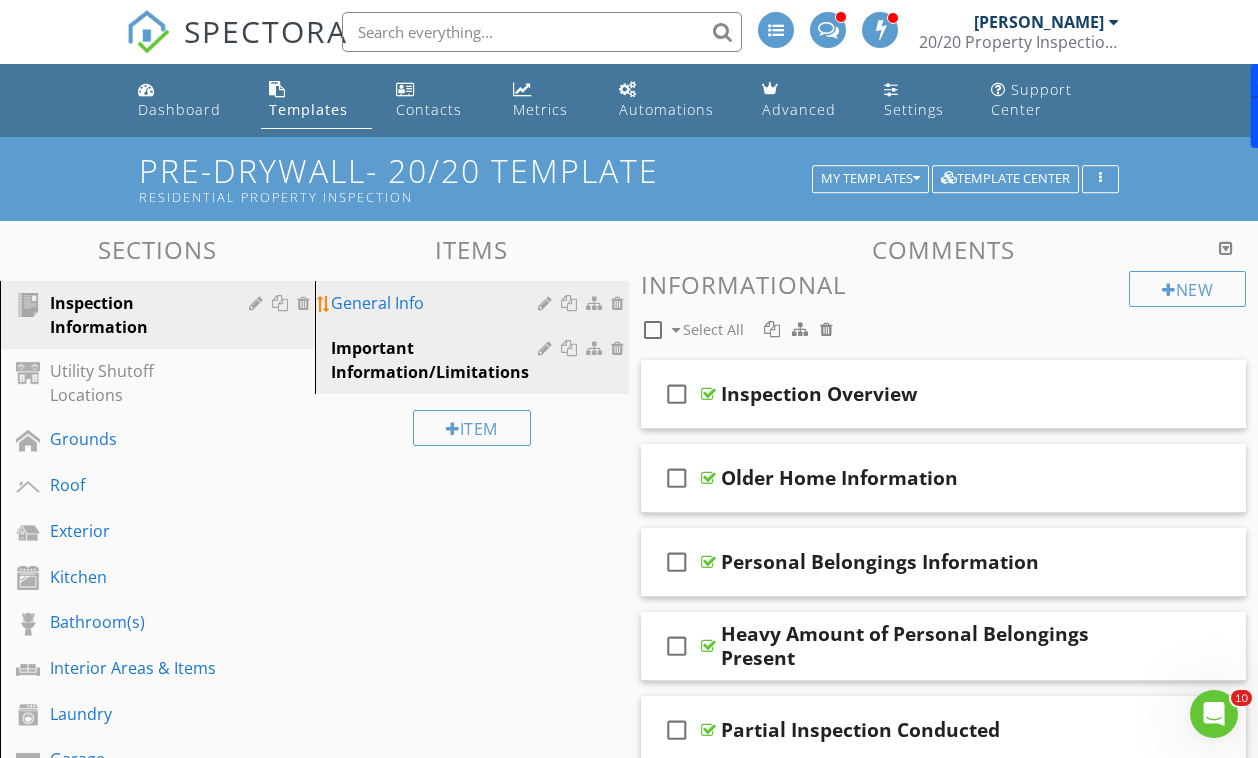 click on "General Info" at bounding box center [438, 303] 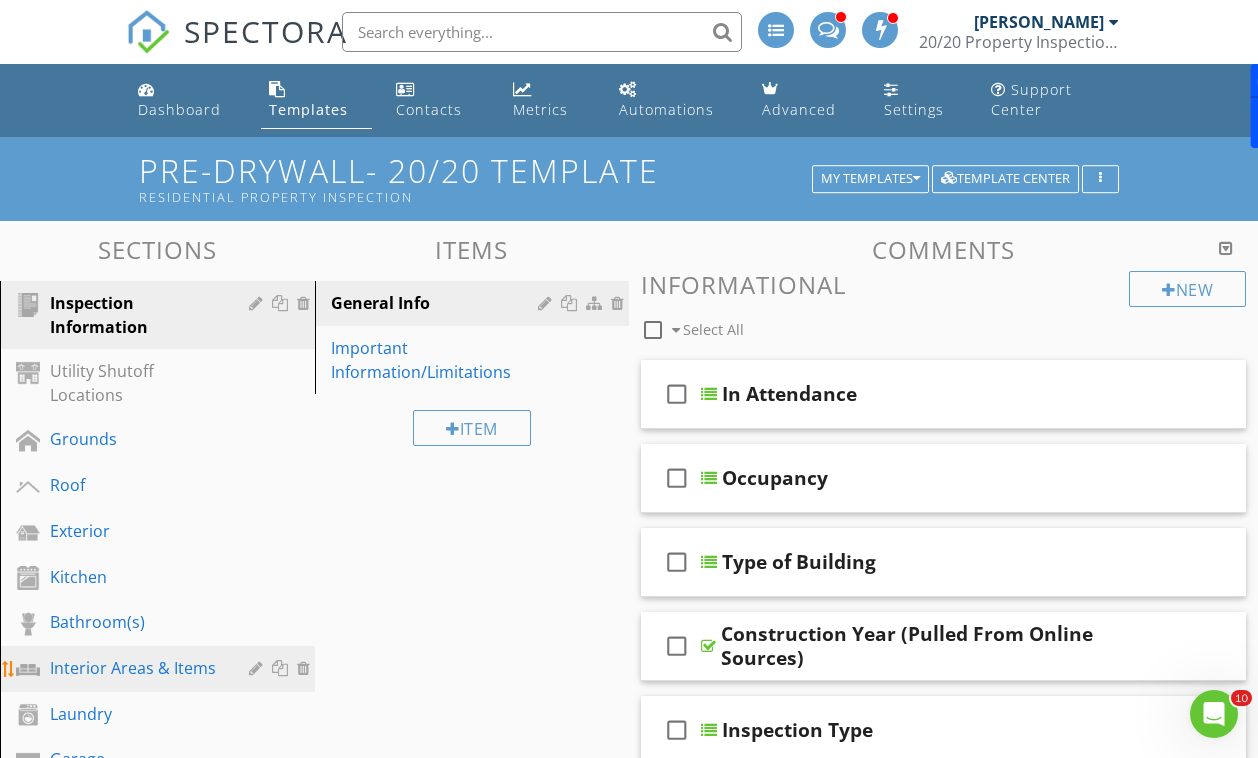 click on "Interior Areas & Items" at bounding box center [160, 669] 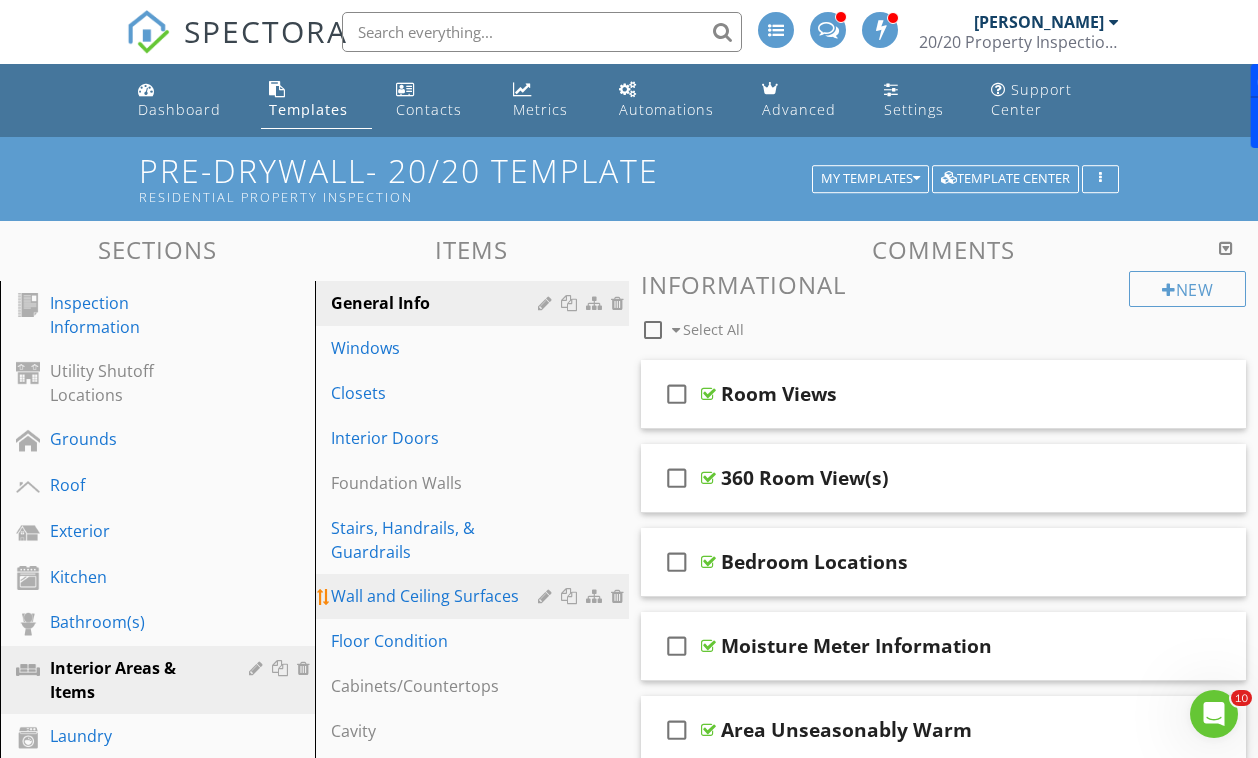 click on "Wall and Ceiling Surfaces" at bounding box center [438, 596] 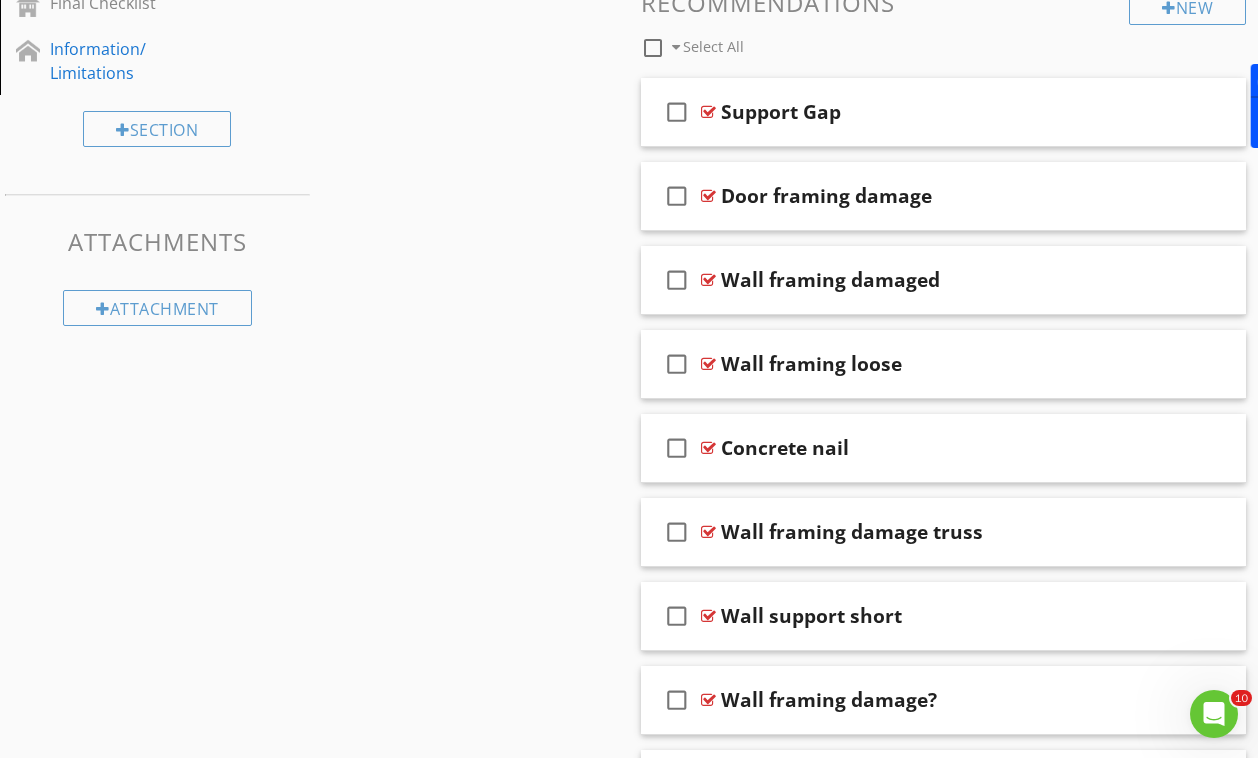 scroll, scrollTop: 1557, scrollLeft: 0, axis: vertical 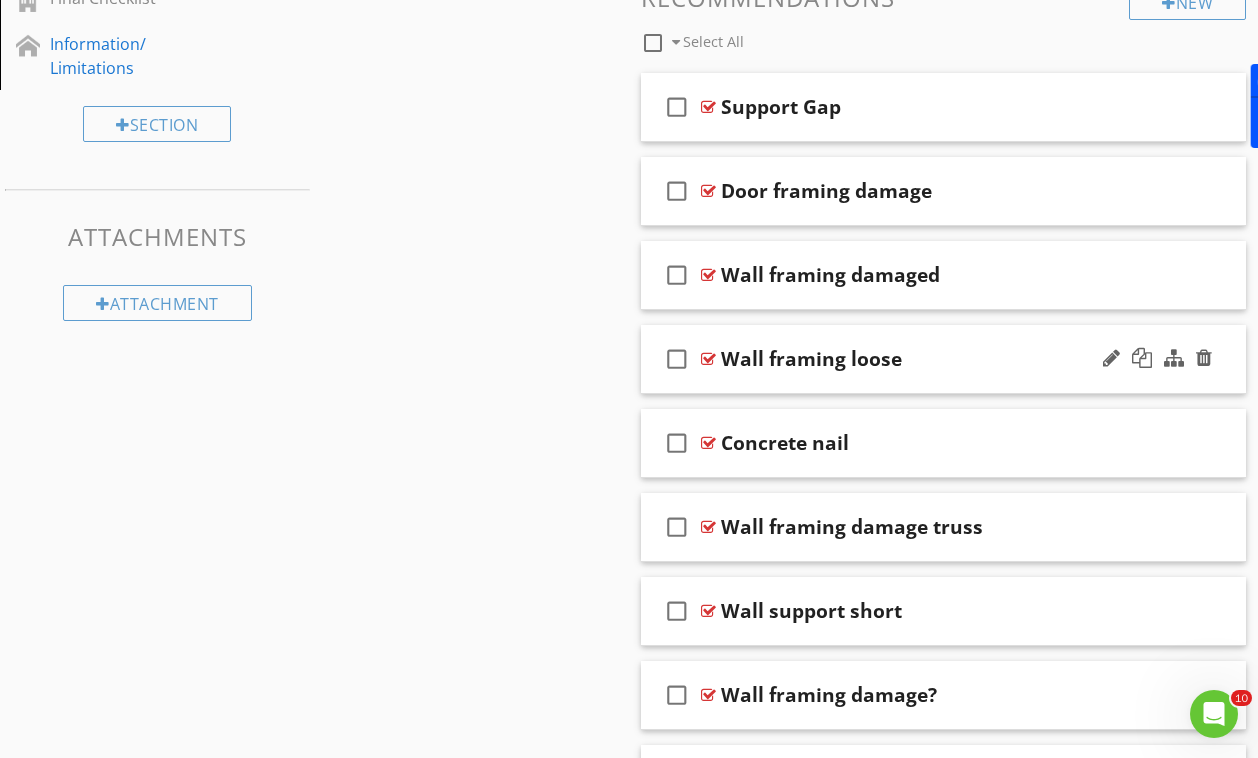 click at bounding box center (708, 359) 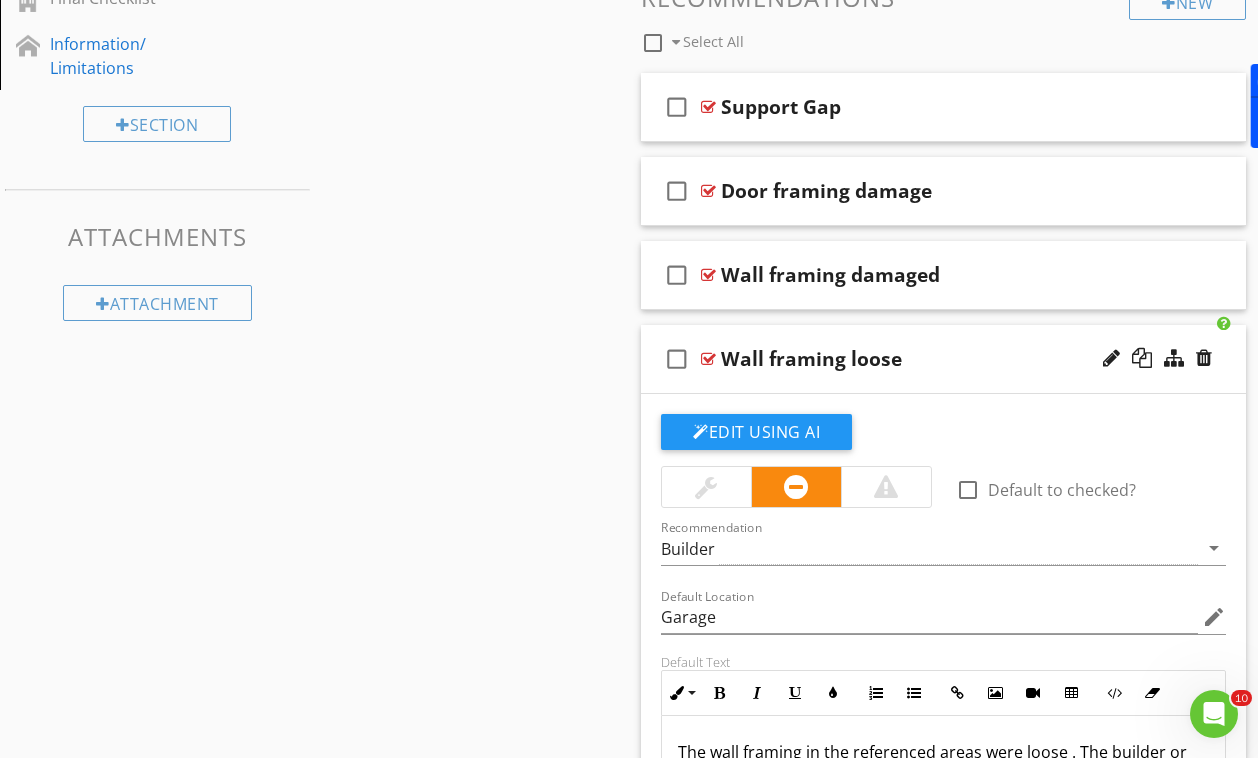 click on "Sections
Inspection Information           Utility Shutoff Locations           Grounds           Roof           Exterior           Kitchen           Bathroom(s)           Interior Areas & Items           Laundry           Garage           Heating, Cooling           Water Heater           Plumbing           Electrical           Attic, Roof Structure, & Ventilation           Foundation Area           Foundation - Manufactured Home           Foundation - Slab on Grade           Detached Structure           Water, Moisture, & Condensation (WMC)           Cracking, Settlement, & Movement (CSM)           Thermal Imaging           Environmental Information           Final Checklist           Information/ Limitations
Section
Attachments
Attachment
Items
General Info           Windows           Closets           Interior Doors           Foundation Walls" at bounding box center (629, 612) 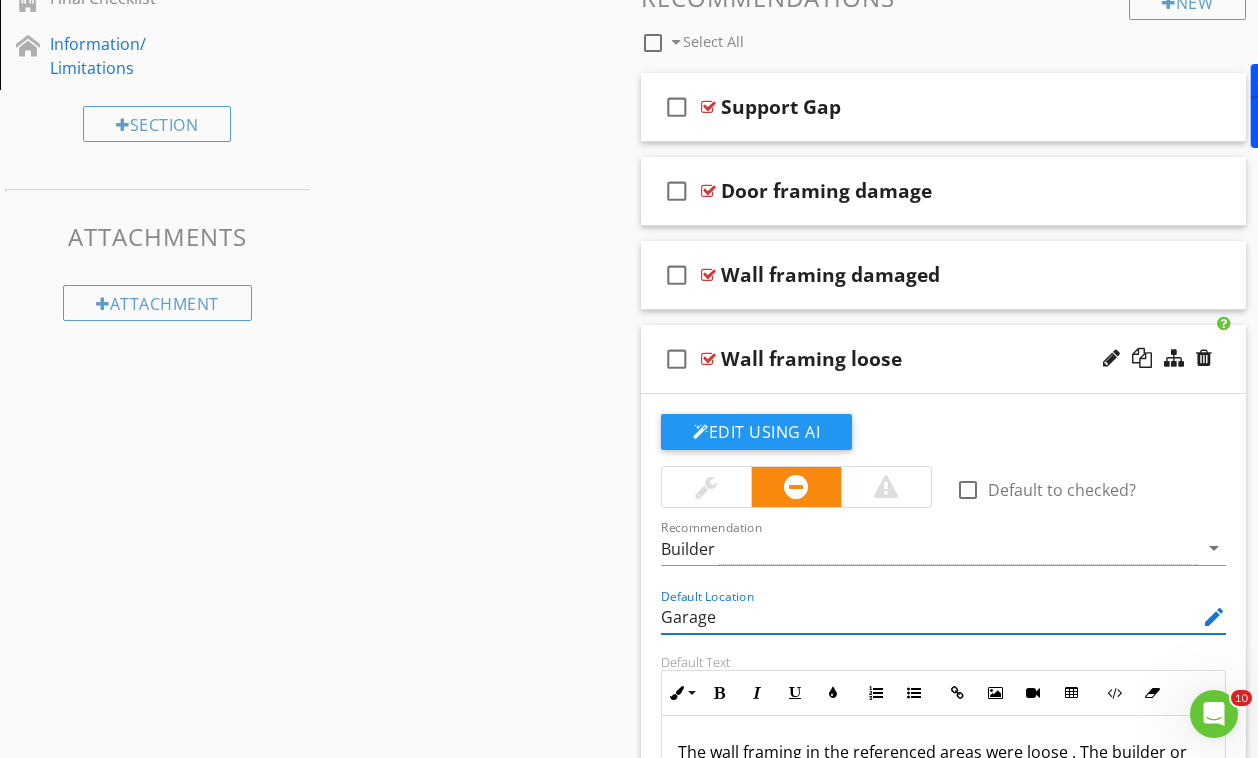 drag, startPoint x: 753, startPoint y: 620, endPoint x: 669, endPoint y: 612, distance: 84.38009 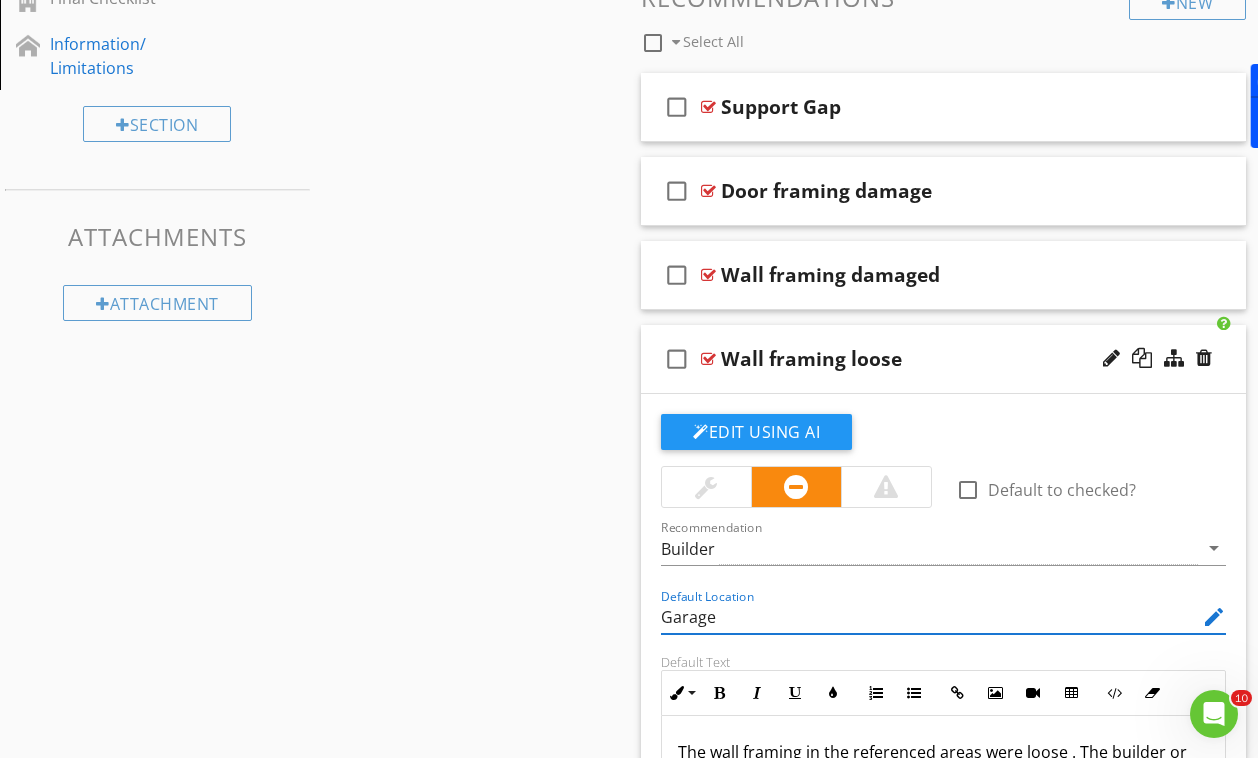 click on "Garage" at bounding box center [929, 617] 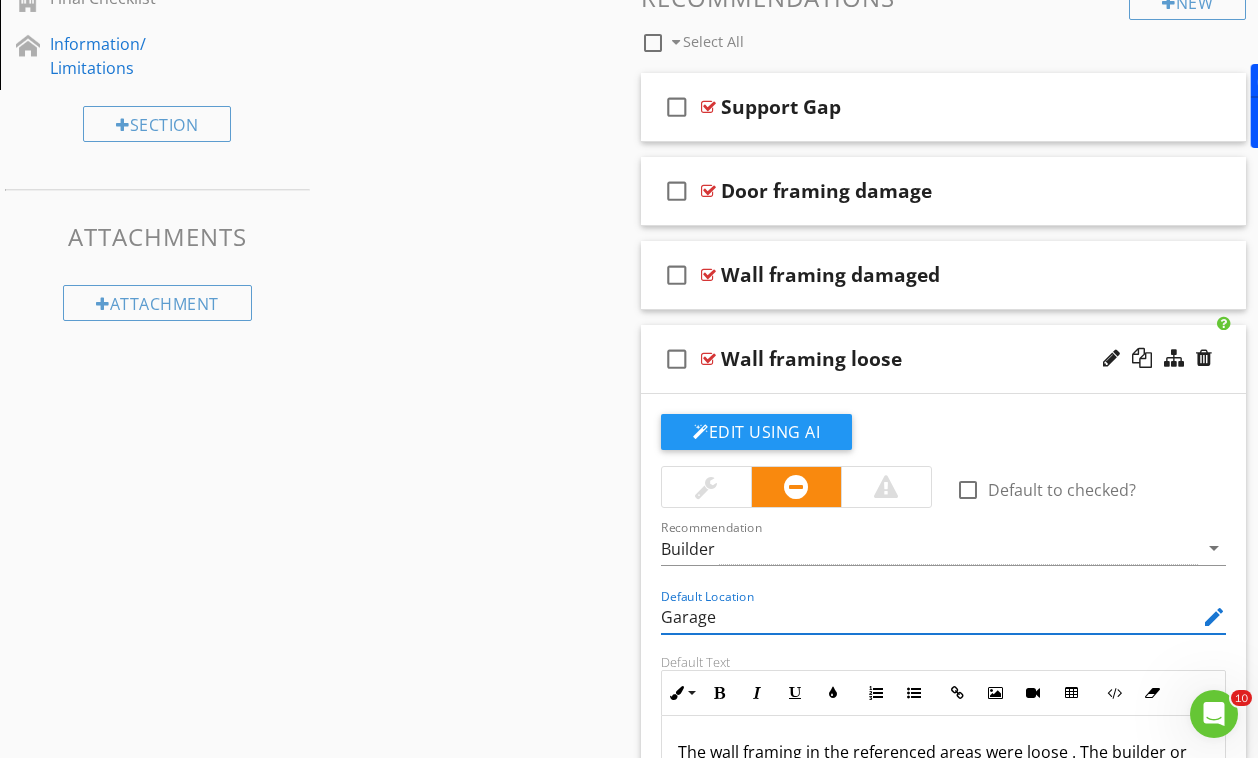 type on "G" 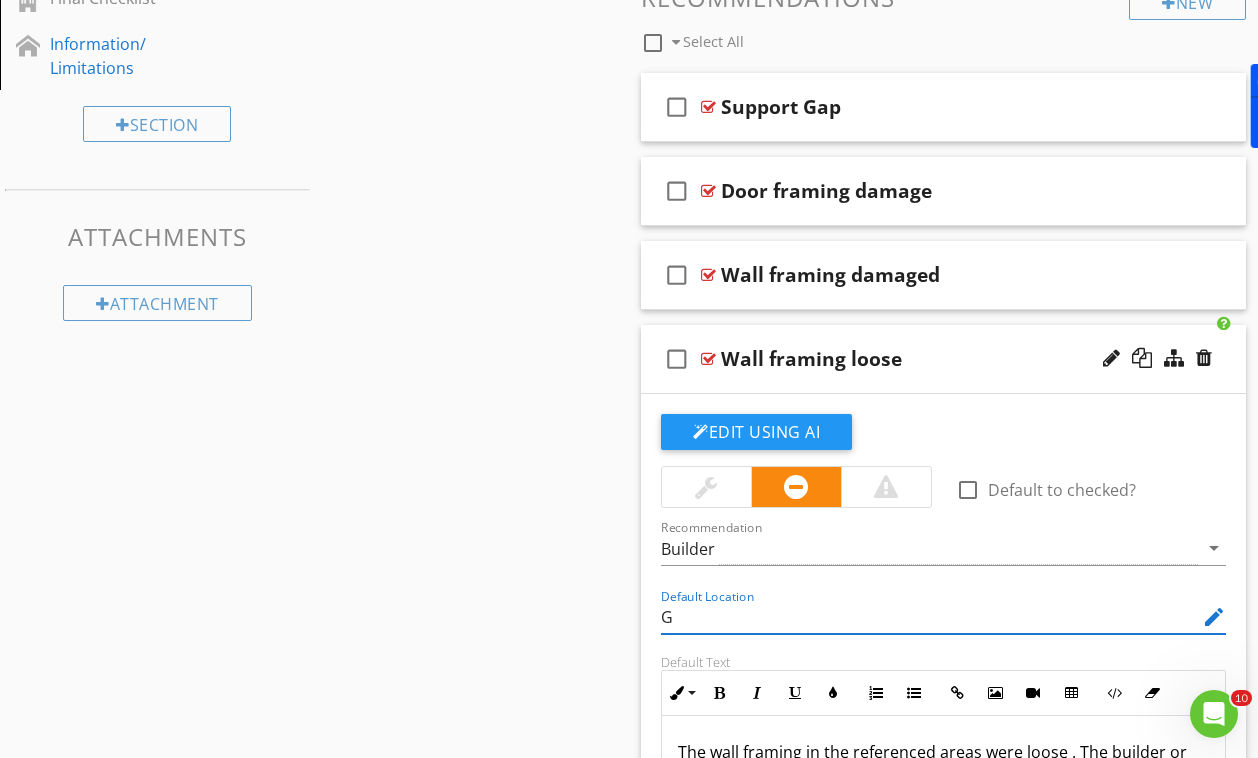type 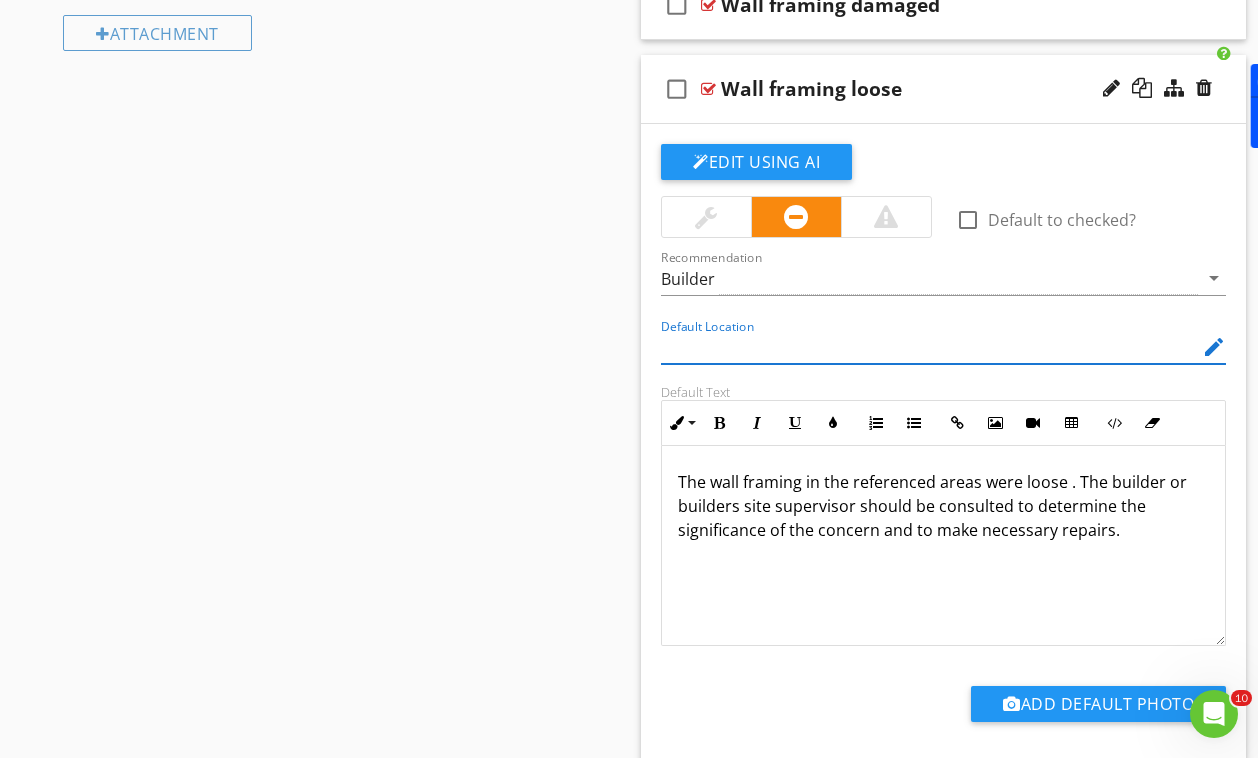 scroll, scrollTop: 1867, scrollLeft: 0, axis: vertical 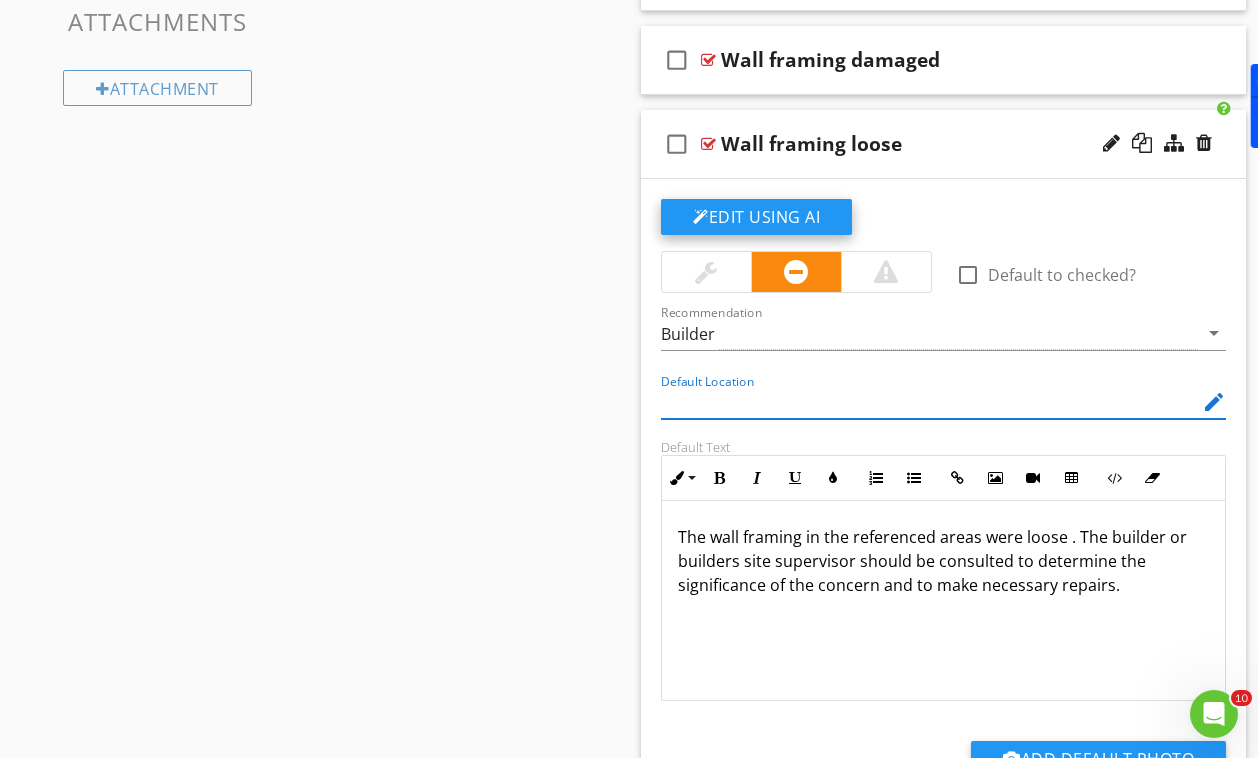click on "Edit Using AI" at bounding box center (756, 217) 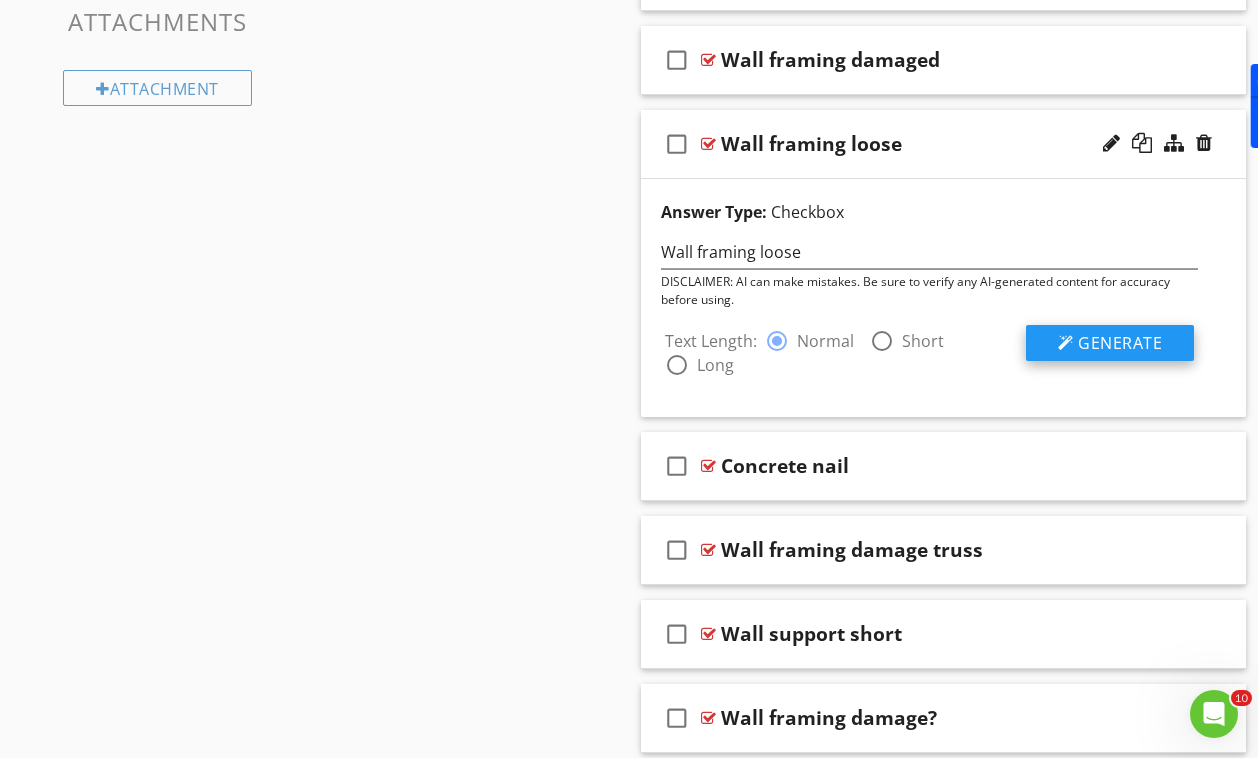 click on "Generate" at bounding box center (1110, 343) 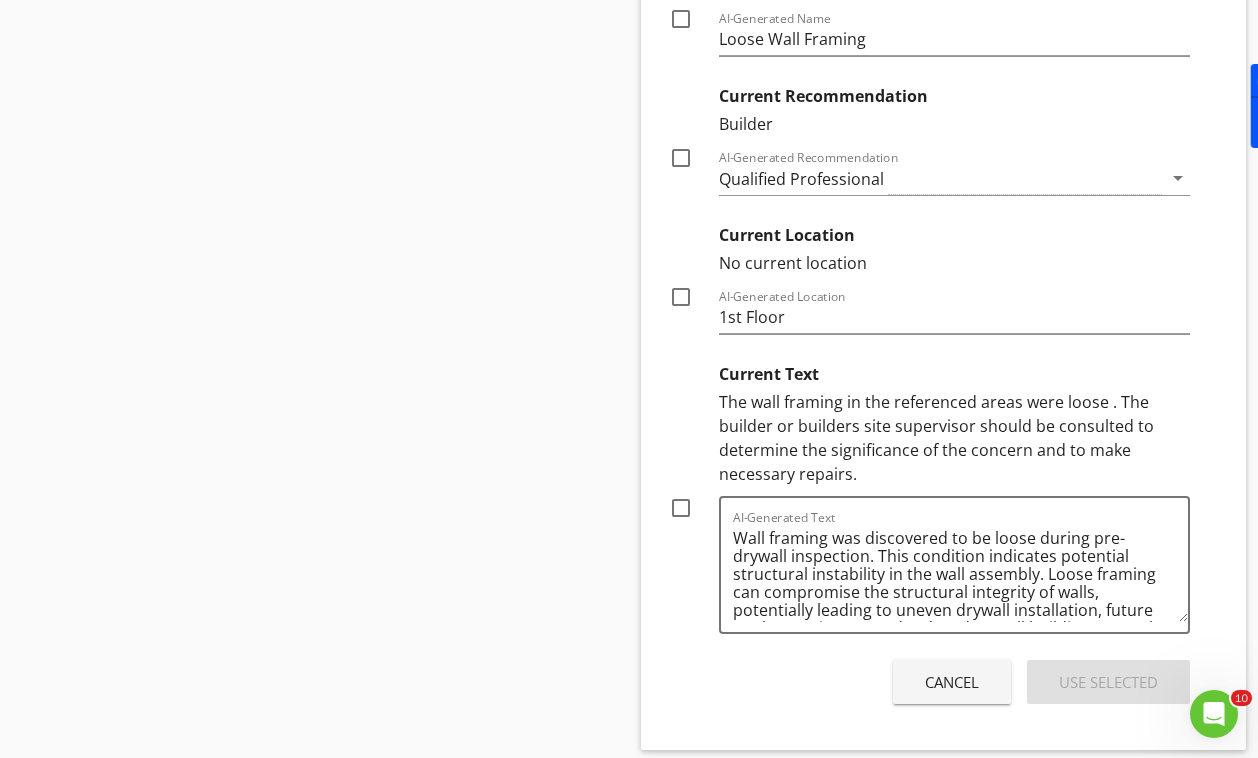 scroll, scrollTop: 2274, scrollLeft: 0, axis: vertical 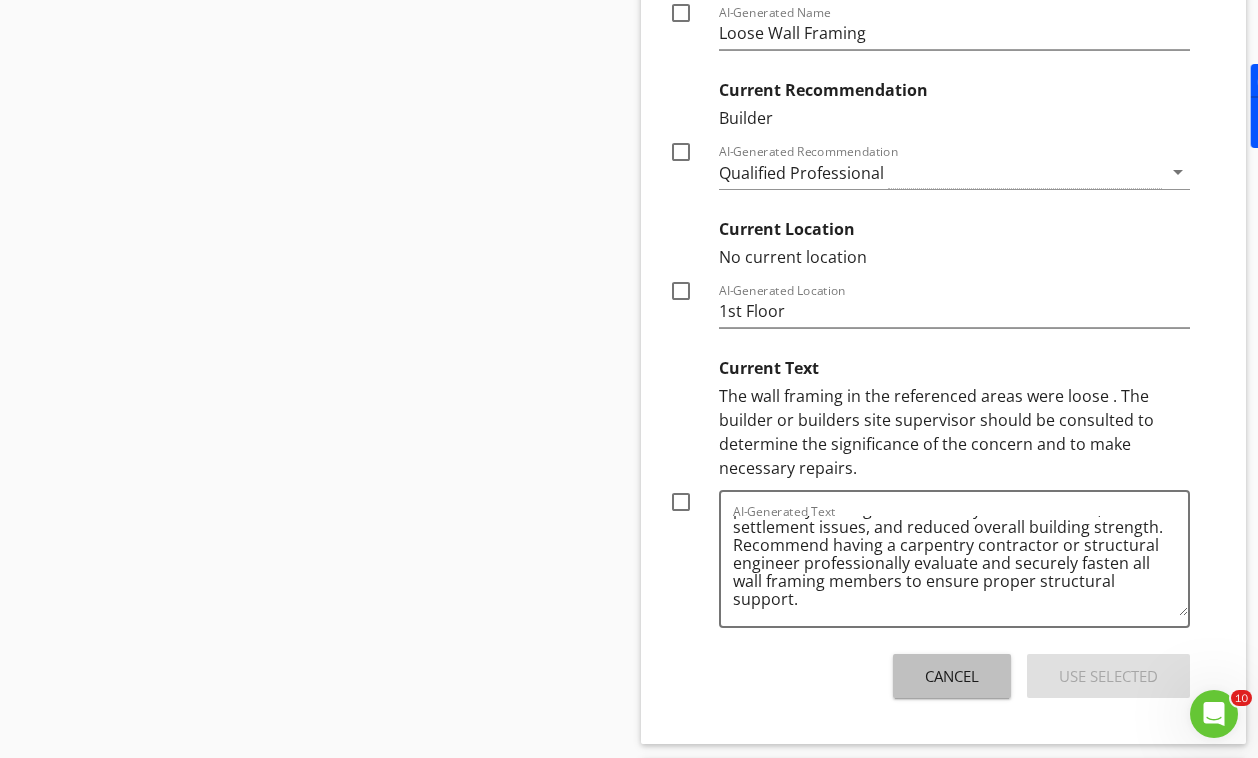 click on "Cancel" at bounding box center [952, 676] 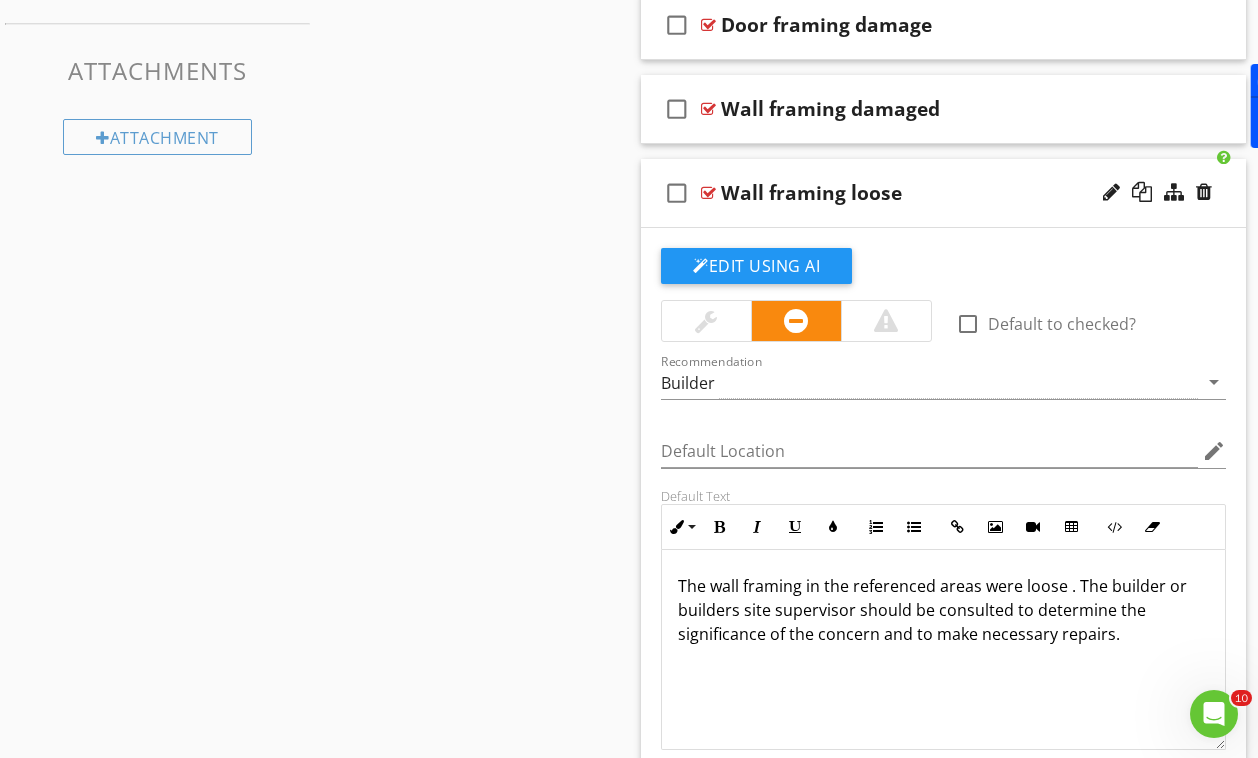 scroll, scrollTop: 1834, scrollLeft: 0, axis: vertical 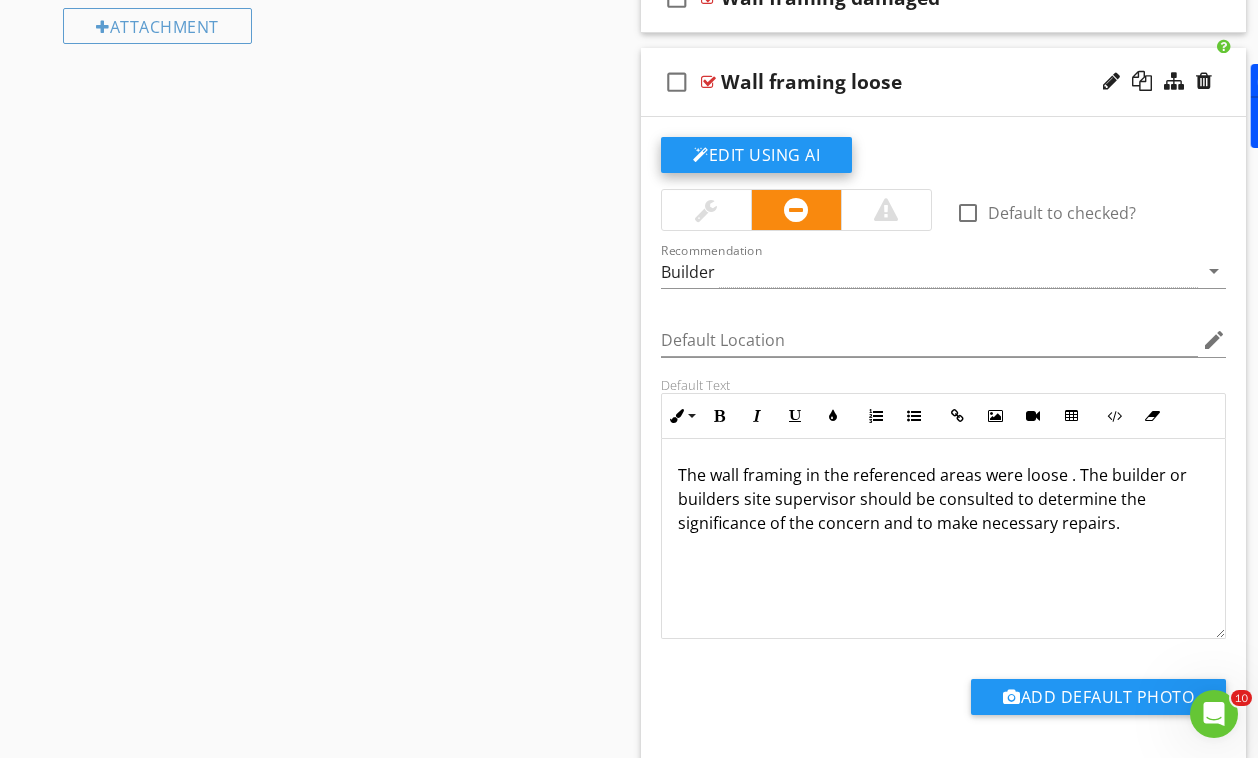 click on "Edit Using AI" at bounding box center (756, 155) 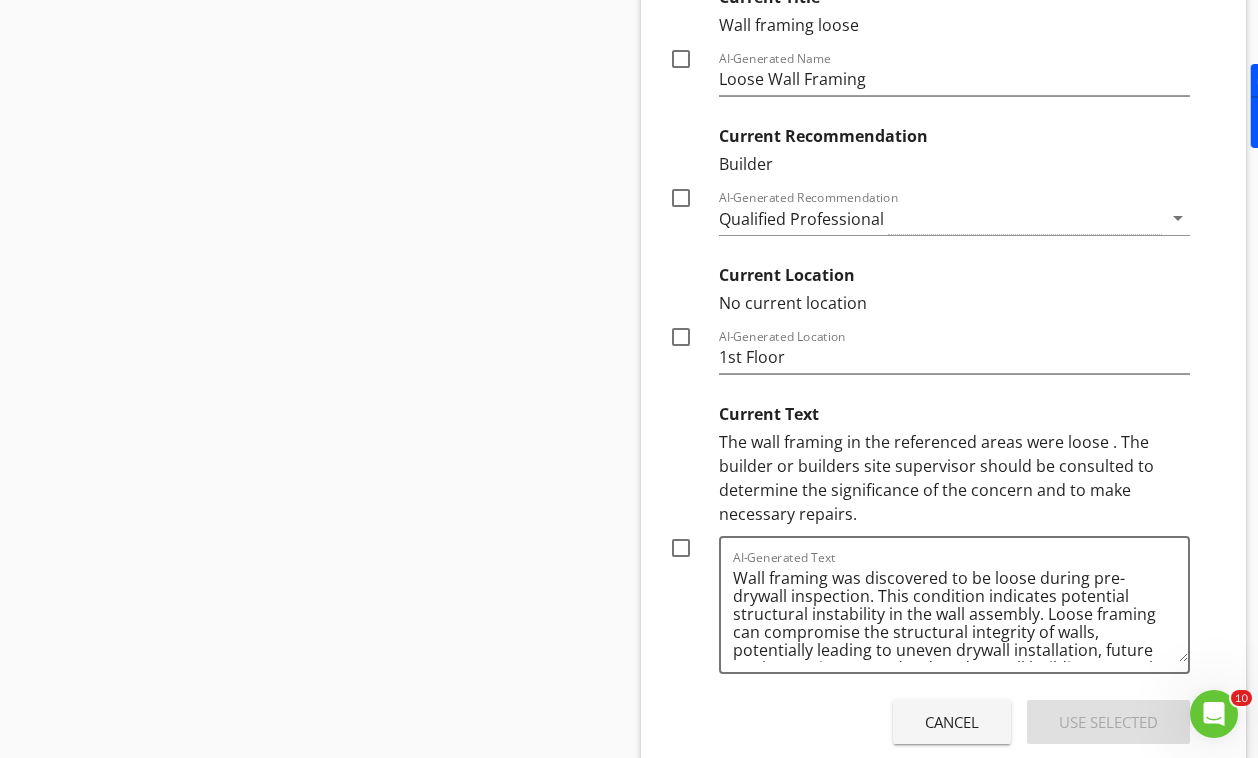 scroll, scrollTop: 2362, scrollLeft: 0, axis: vertical 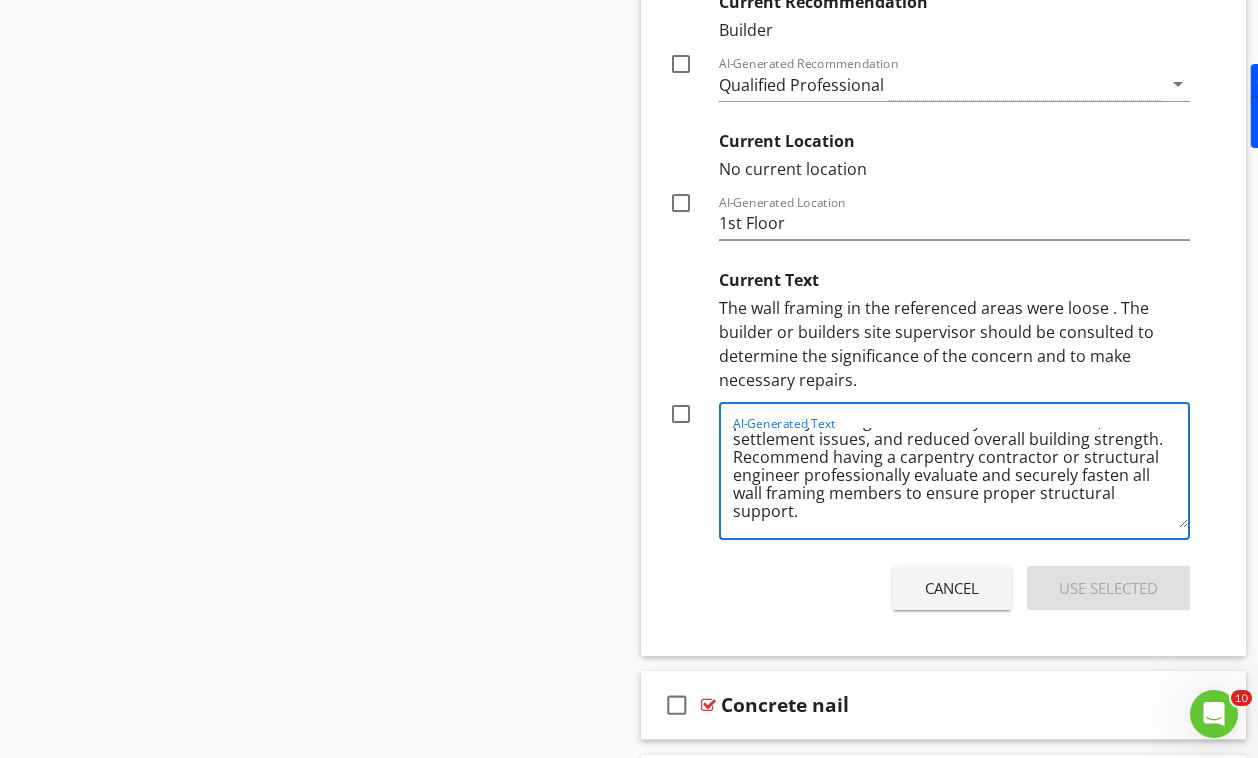 drag, startPoint x: 905, startPoint y: 476, endPoint x: 882, endPoint y: 460, distance: 28.01785 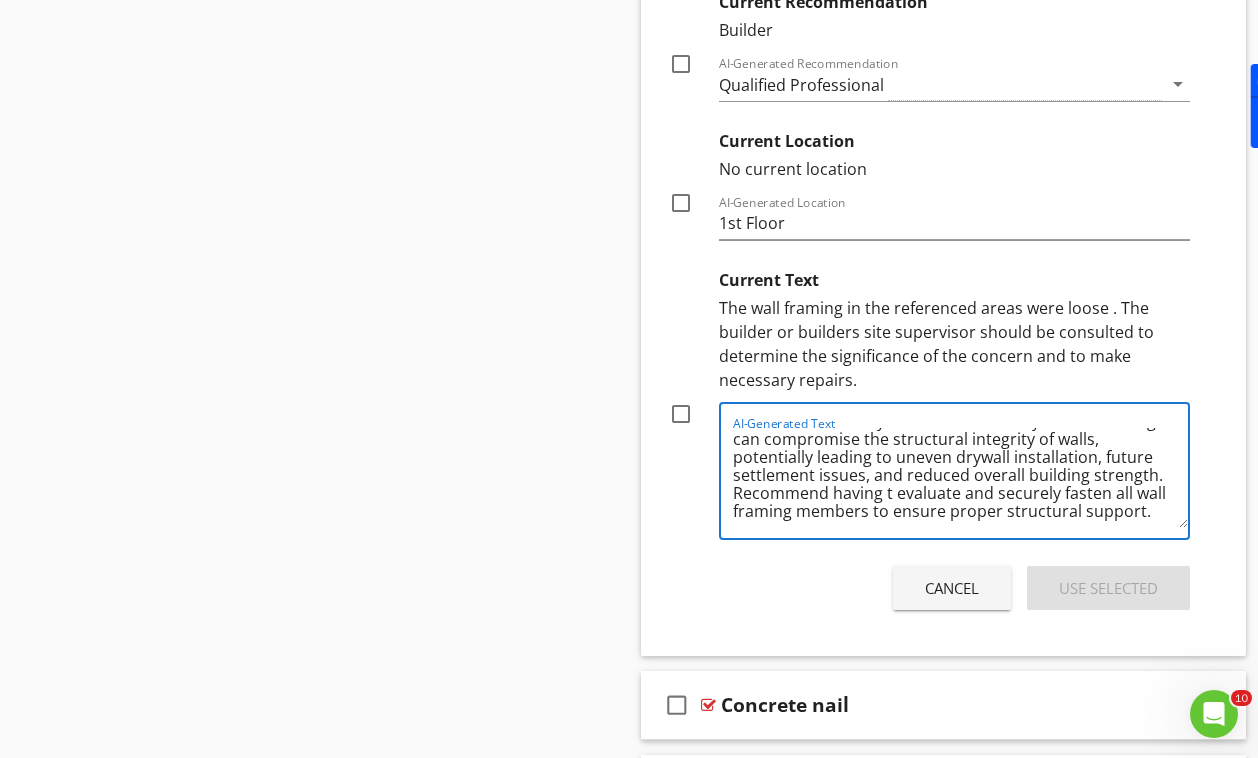 scroll, scrollTop: 77, scrollLeft: 0, axis: vertical 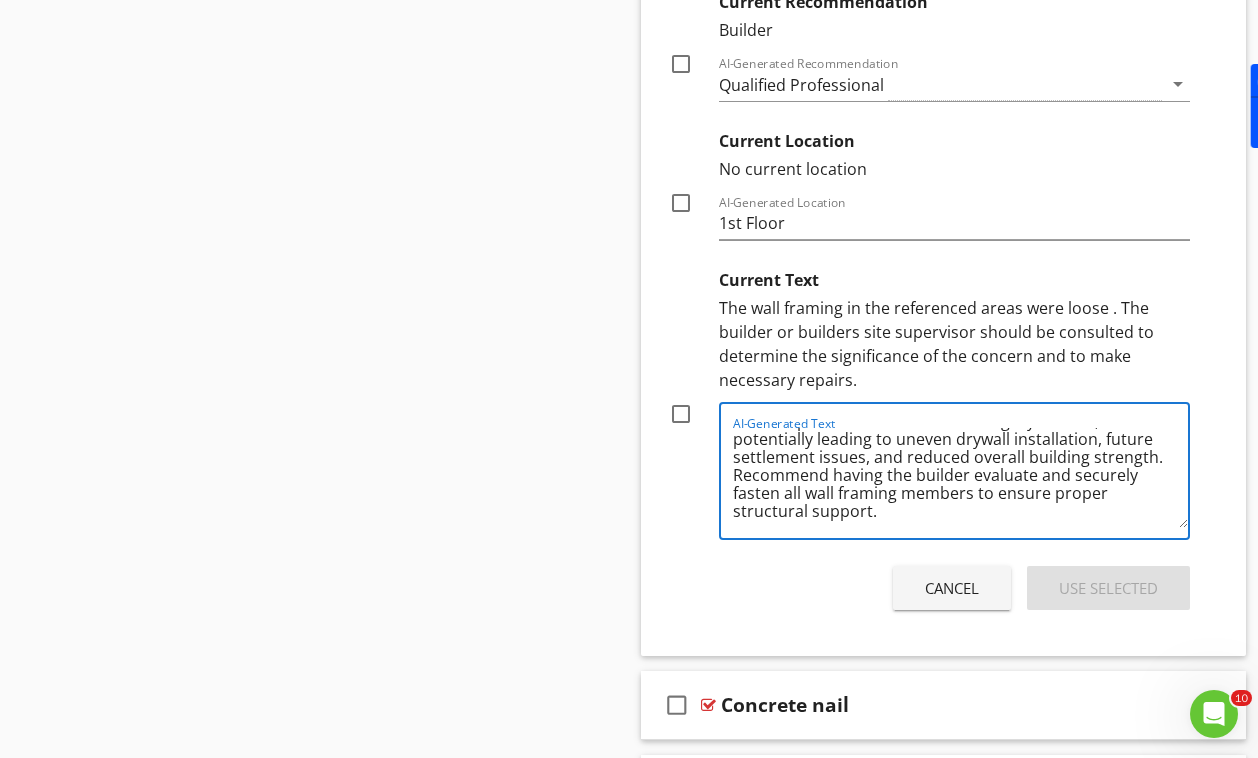 type on "Wall framing was discovered to be loose during pre-drywall inspection. This condition indicates potential structural instability in the wall assembly. Loose framing can compromise the structural integrity of walls, potentially leading to uneven drywall installation, future settlement issues, and reduced overall building strength. Recommend having the builder evaluate and securely fasten all wall framing members to ensure proper structural support." 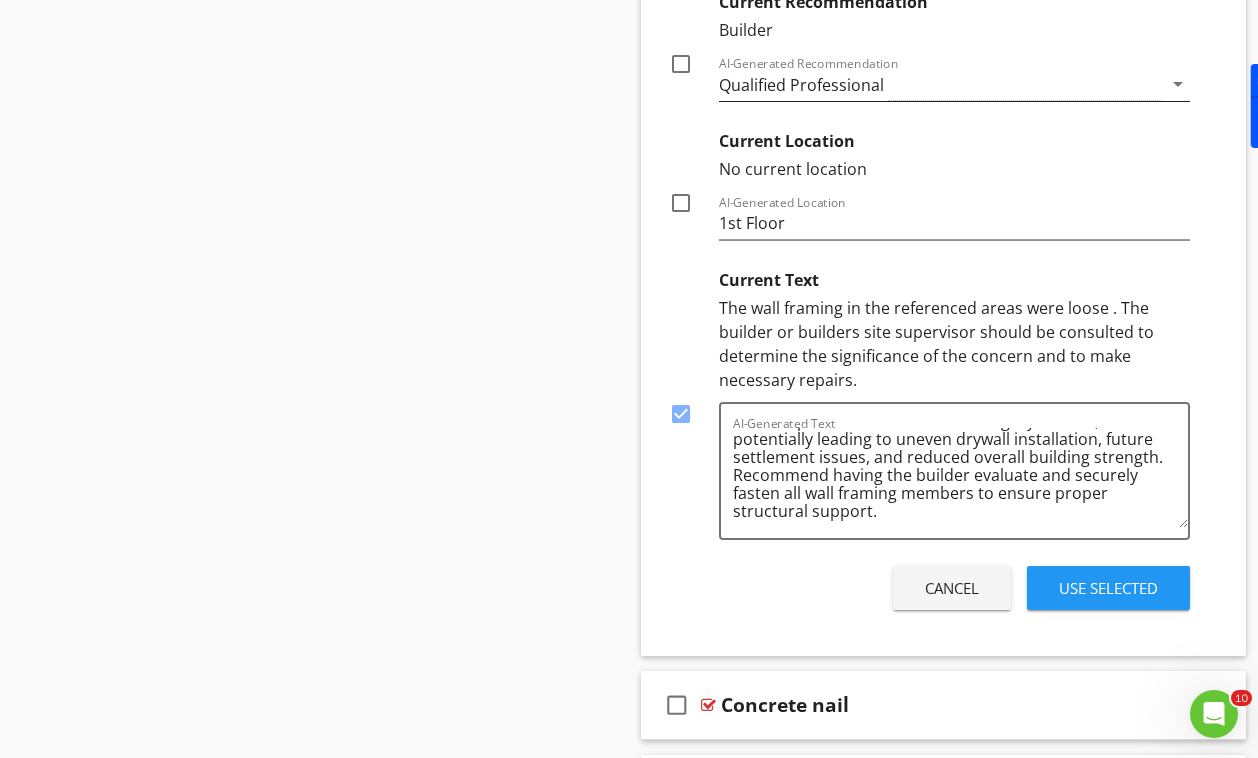 click on "Qualified Professional" at bounding box center (801, 85) 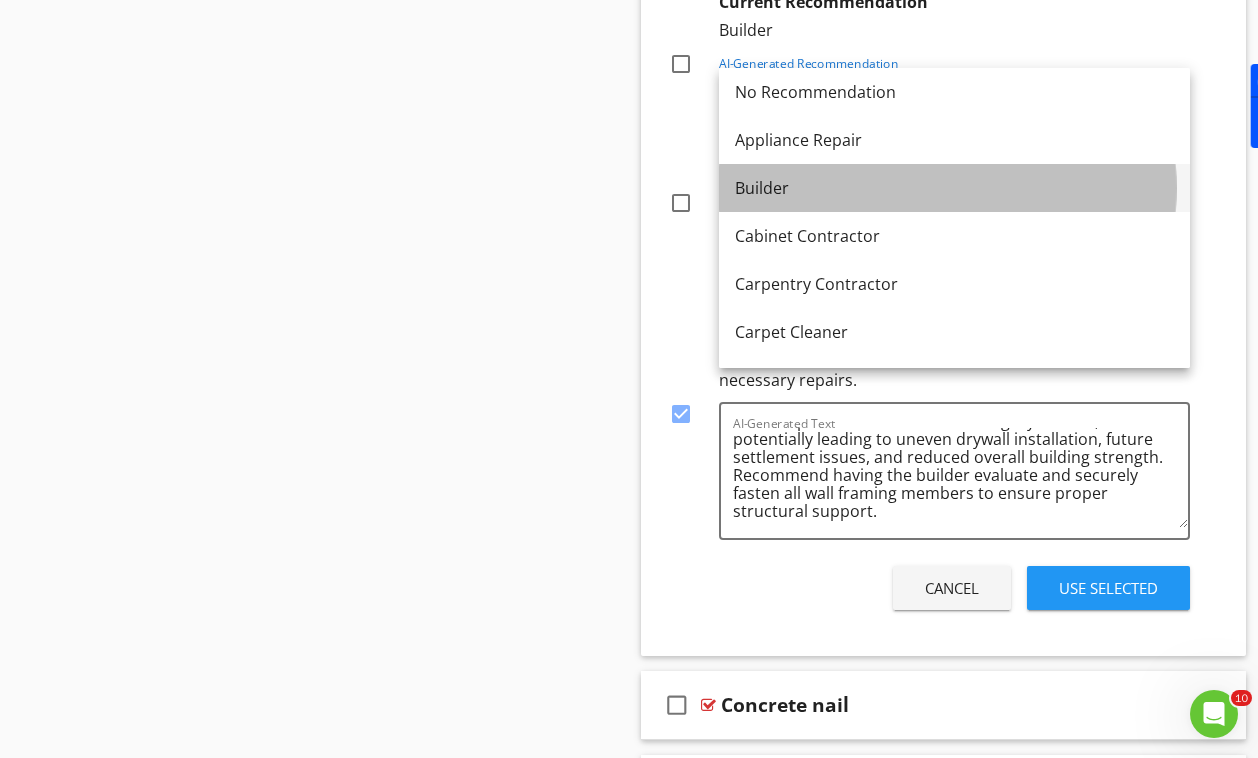 click on "Builder" at bounding box center [954, 188] 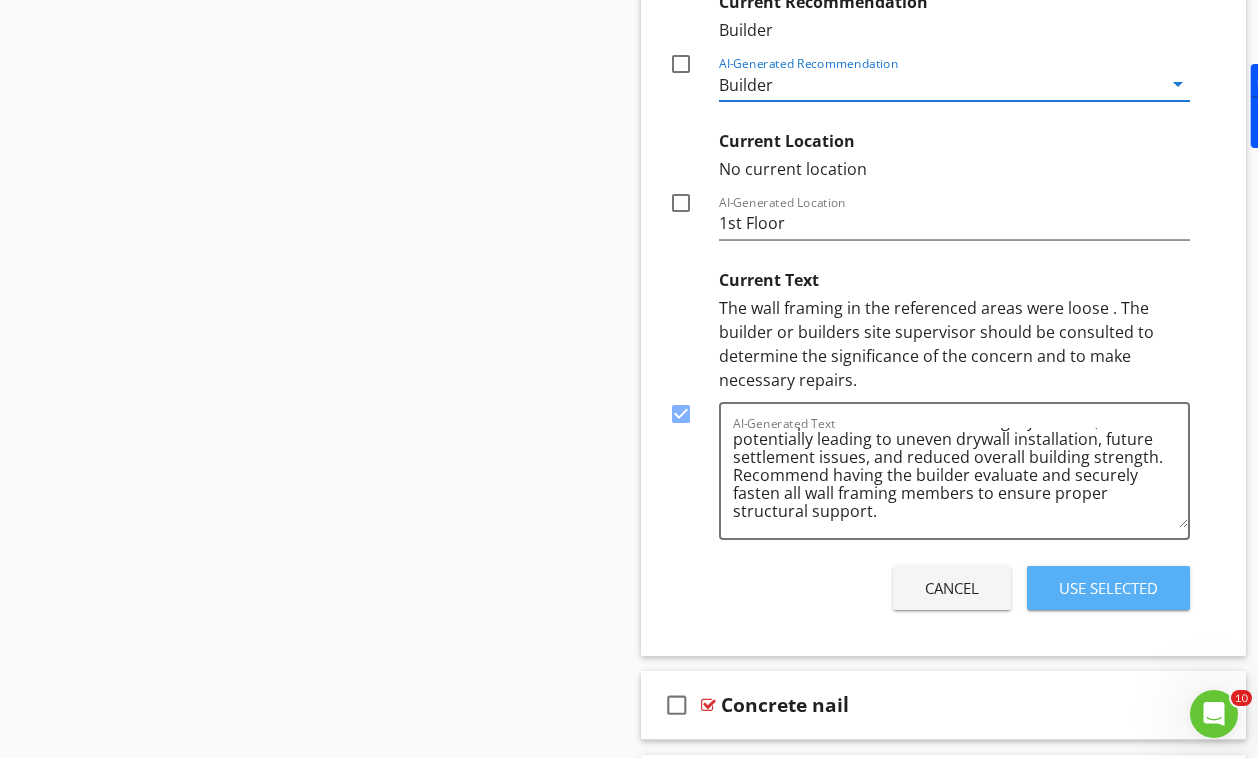 click on "Use Selected" at bounding box center (1108, 588) 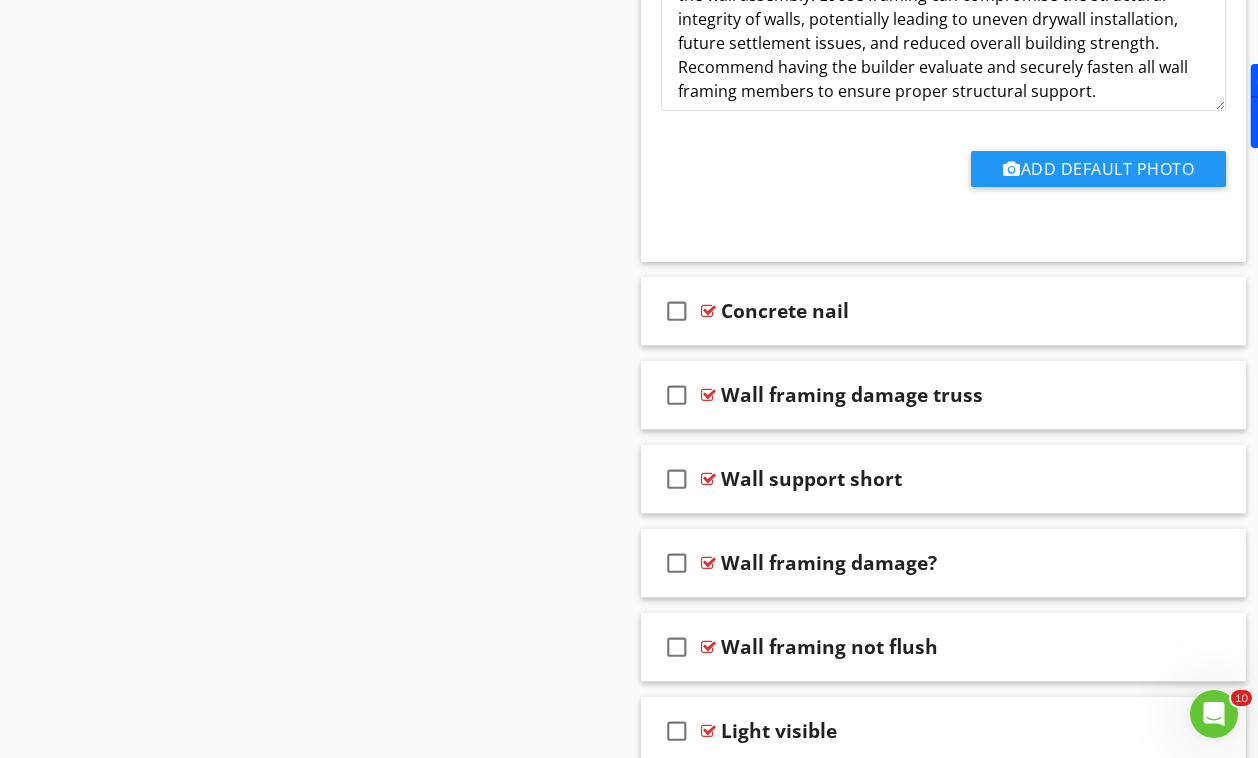 scroll, scrollTop: 2610, scrollLeft: 0, axis: vertical 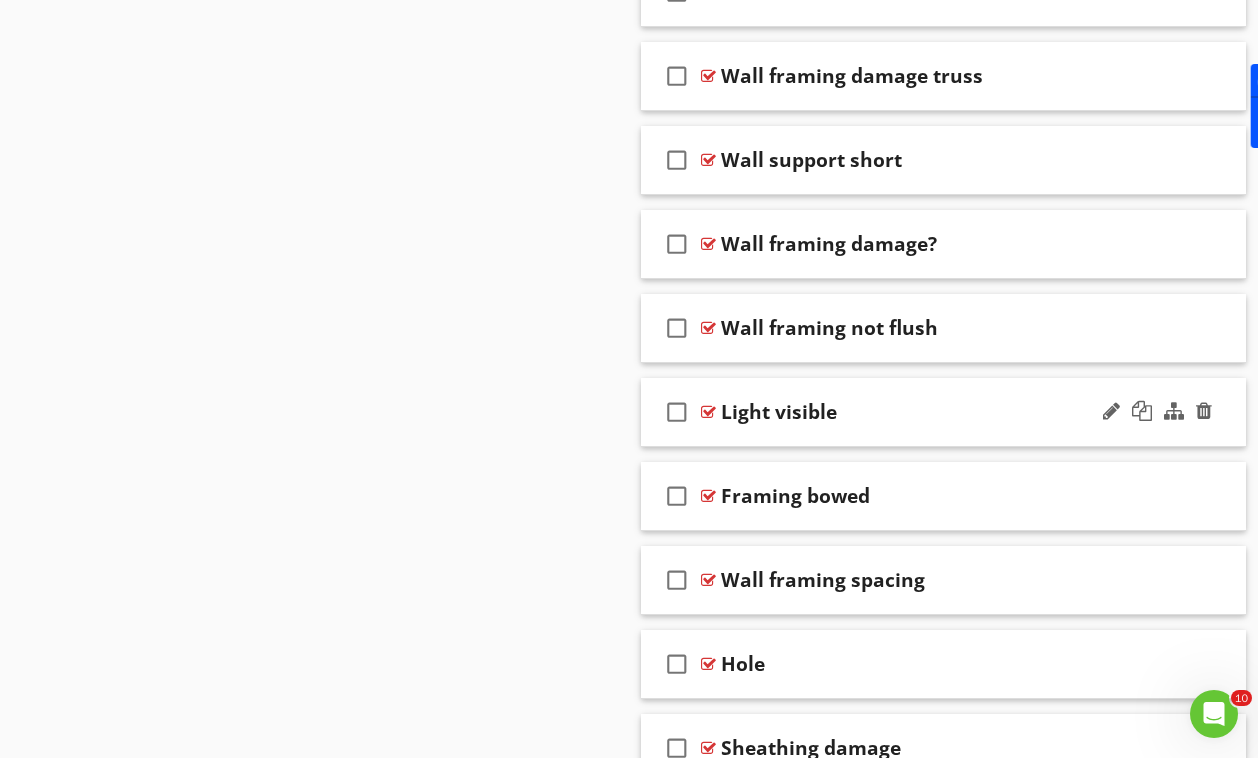 click on "check_box_outline_blank" at bounding box center (677, 412) 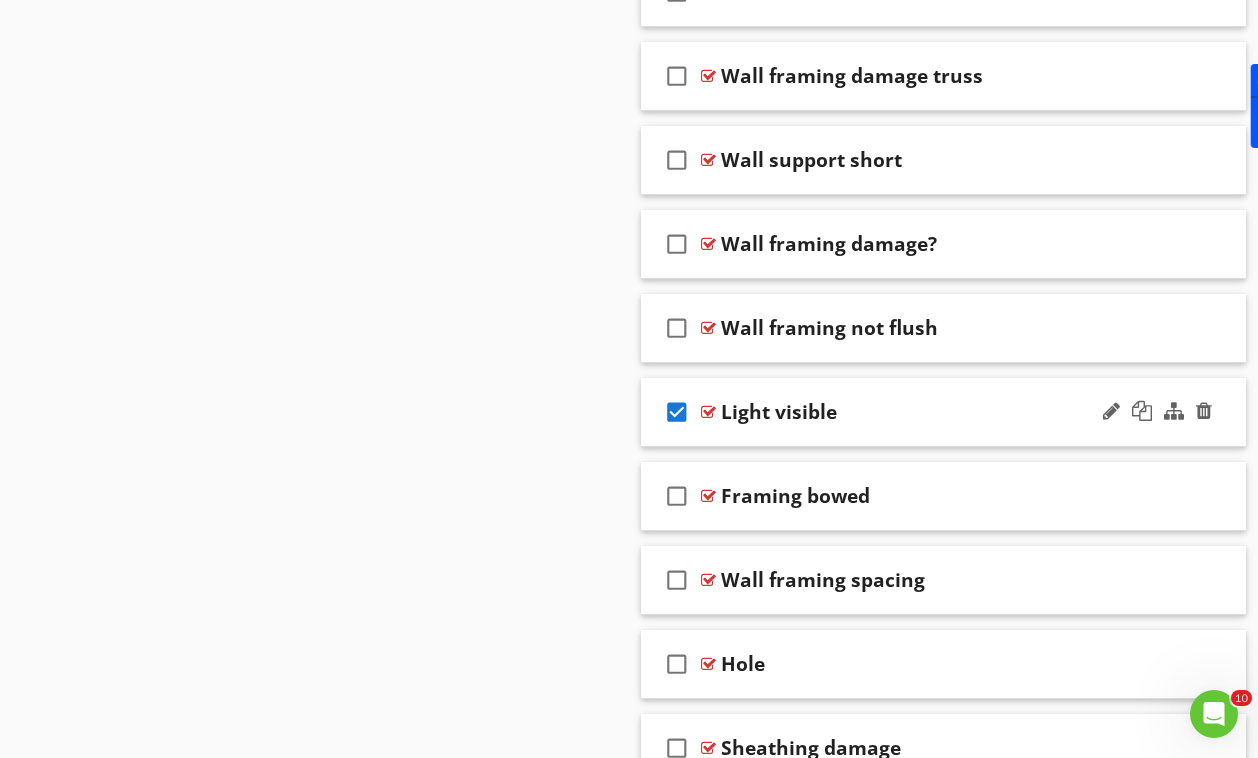 click at bounding box center (708, 412) 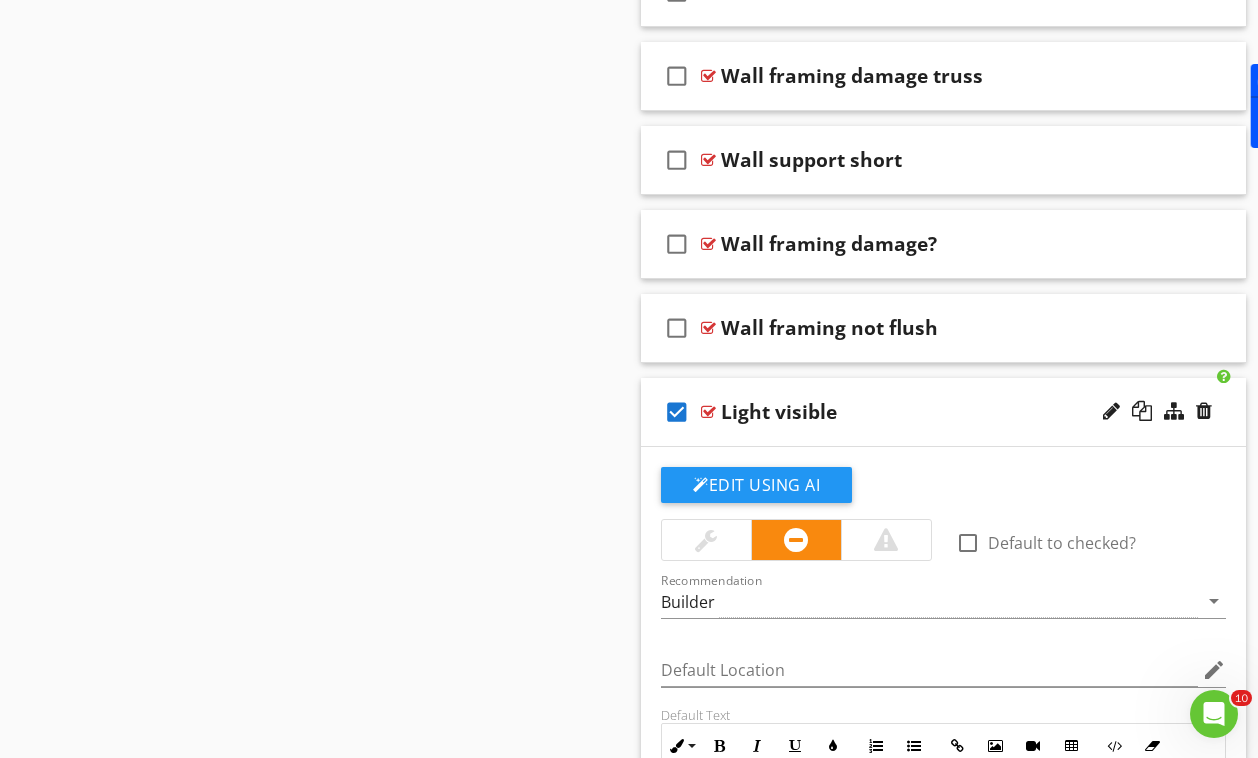 click on "check_box" at bounding box center (677, 412) 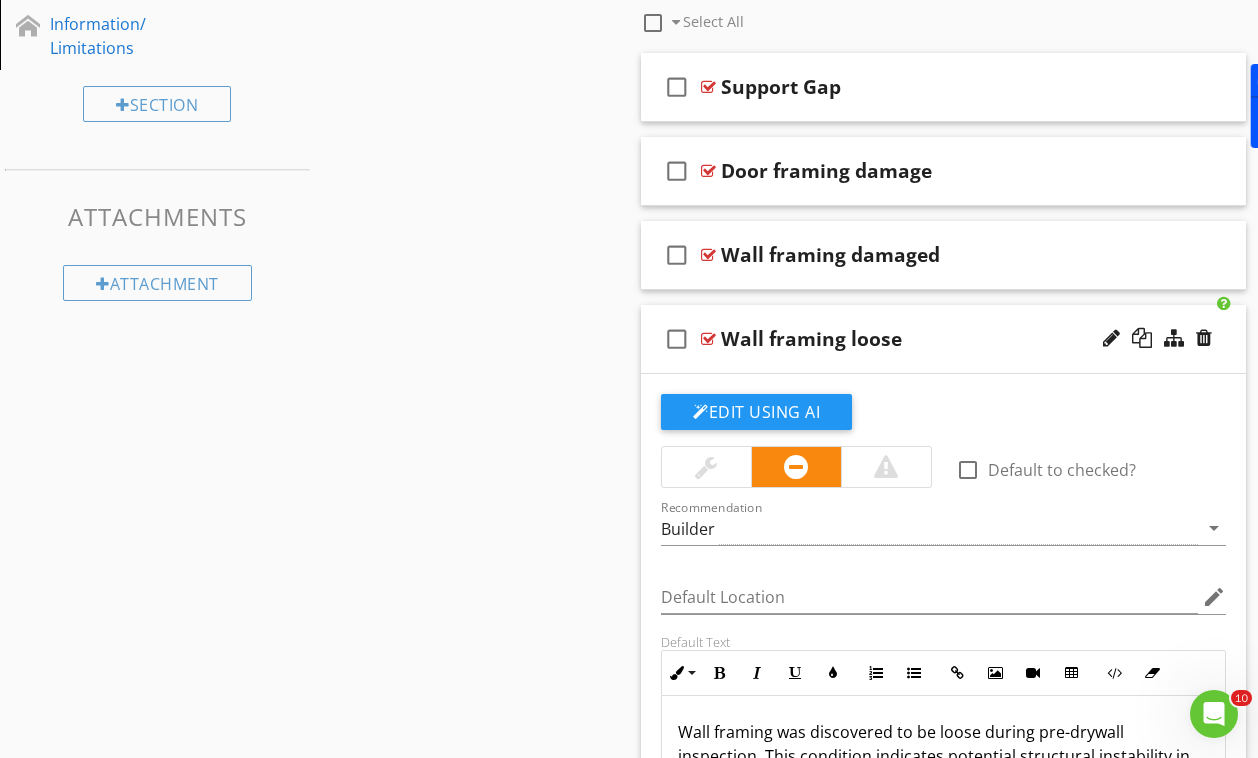 scroll, scrollTop: 1553, scrollLeft: 0, axis: vertical 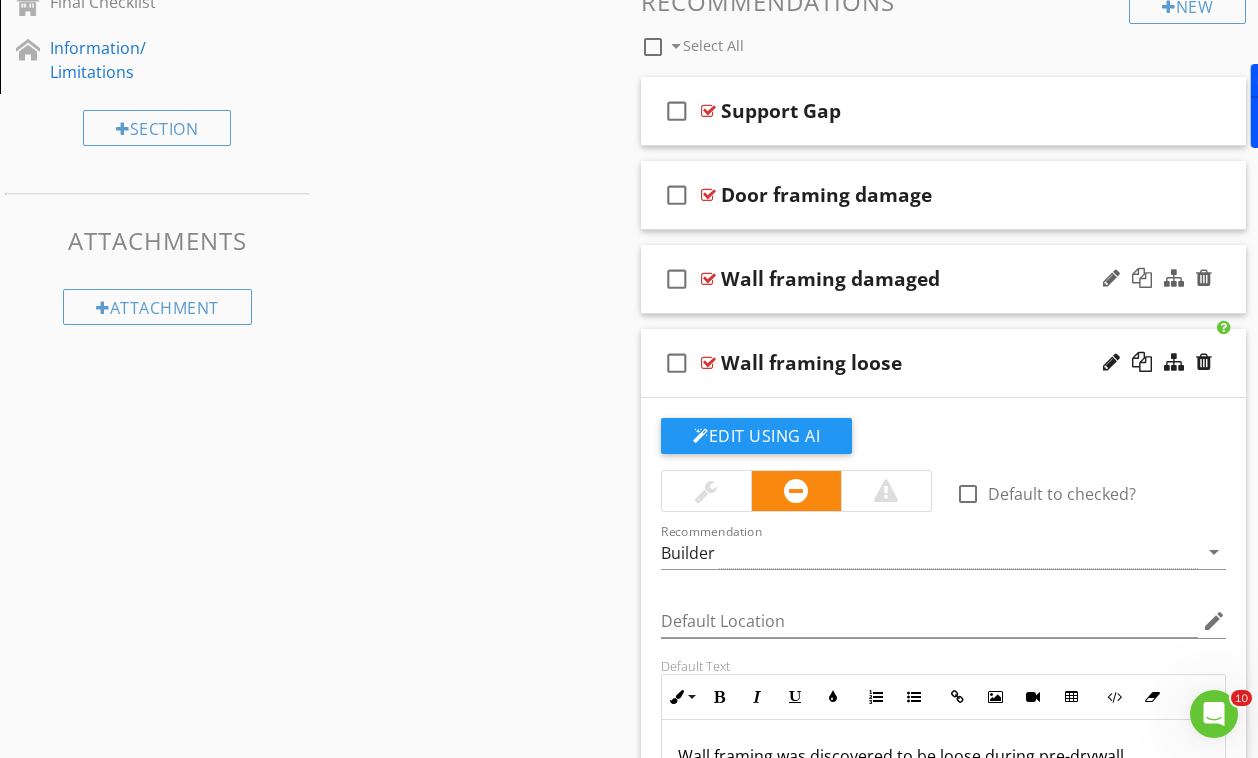 click at bounding box center (708, 279) 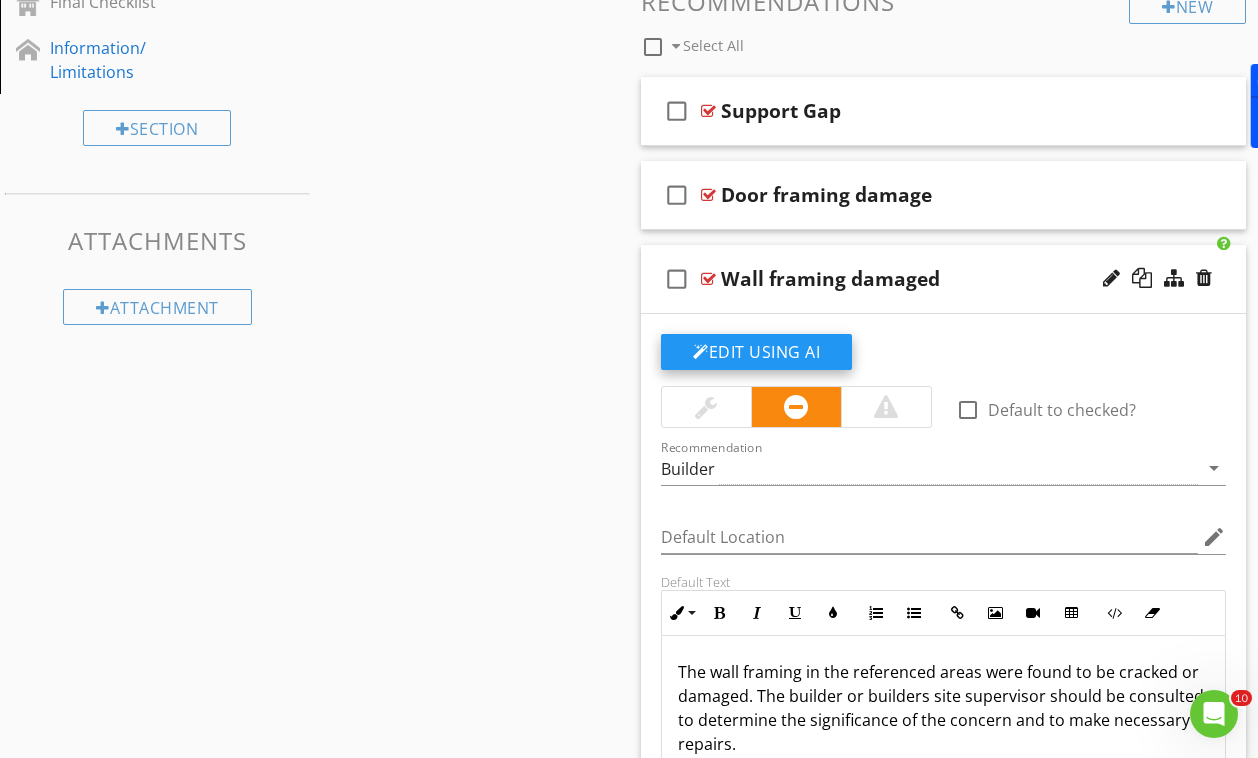 click on "Edit Using AI" at bounding box center (756, 352) 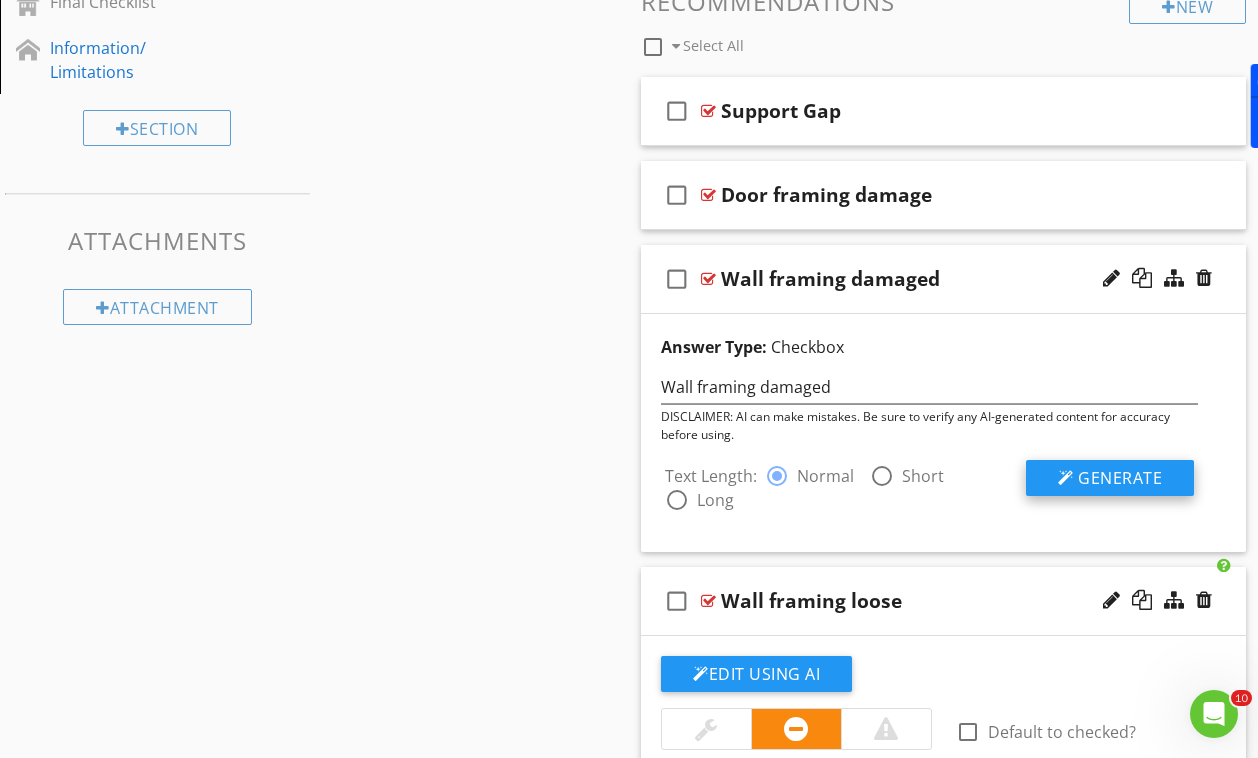 click on "Generate" at bounding box center [1120, 478] 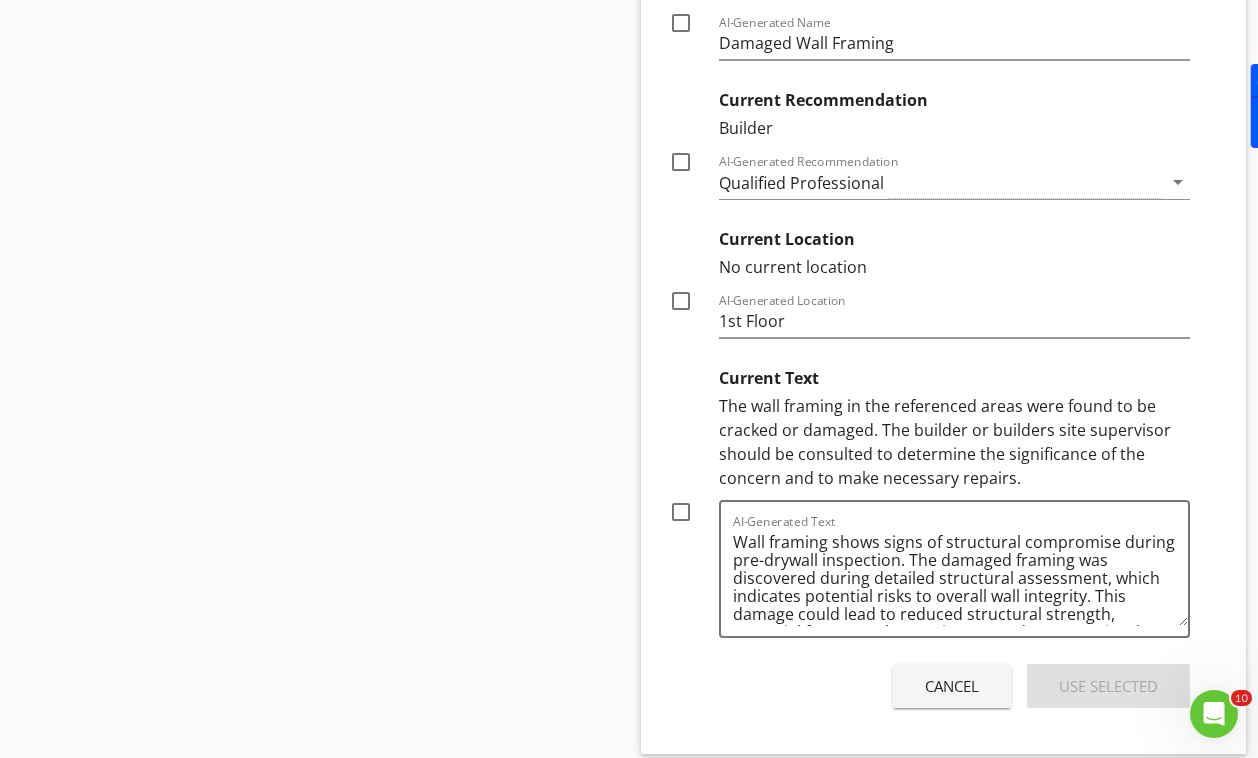scroll, scrollTop: 2230, scrollLeft: 0, axis: vertical 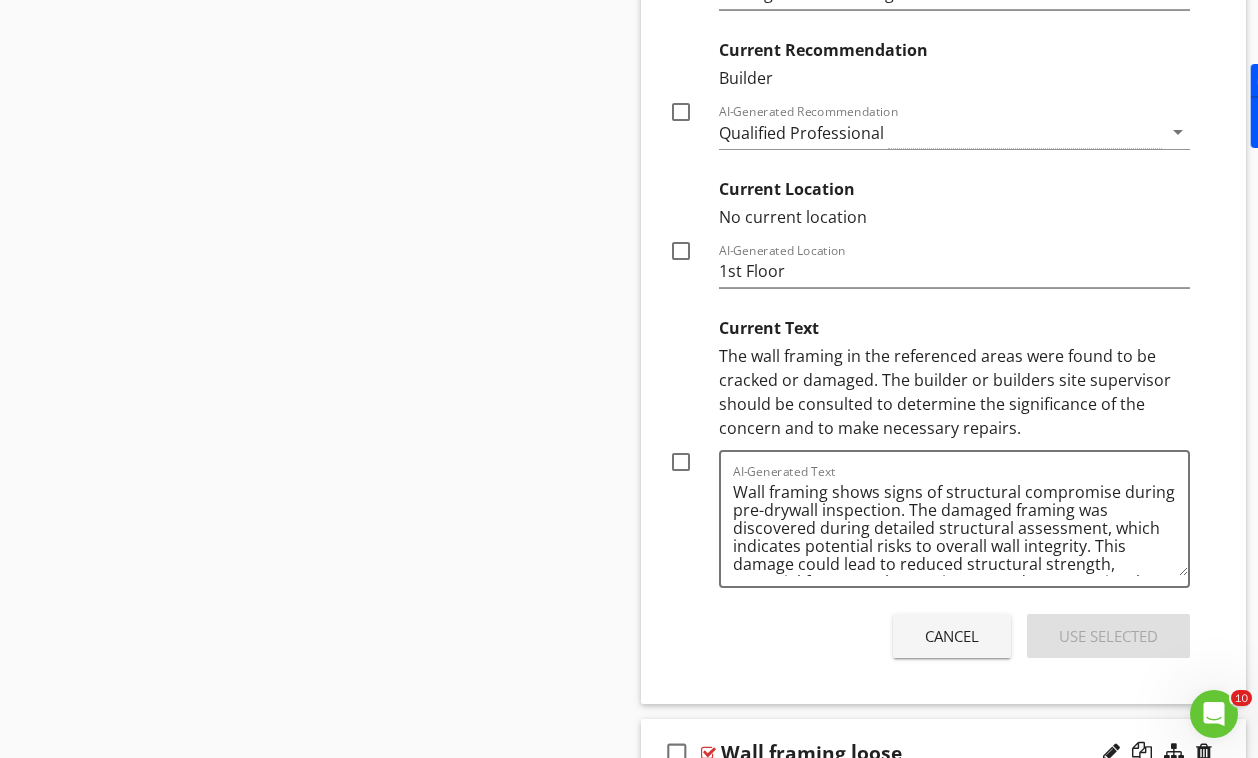 click on "Text Length: radio_button_checked Normal   radio_button_unchecked Short   radio_button_unchecked Long       Regenerate
Please select one or more options.
Current Title   Wall framing damaged      check_box_outline_blank   AI-Generated Name Damaged Wall Framing       Current Recommendation     Builder   check_box_outline_blank   AI-Generated Recommendation Qualified Professional arrow_drop_down     Current Location   No current location     check_box_outline_blank   AI-Generated Location 1st Floor     Current Text     The wall framing in the referenced areas were found to be cracked or damaged. The builder or builders site supervisor should be consulted to determine the significance of the concern and to make necessary repairs.   check_box_outline_blank   AI-Generated Text
Cancel
Use Selected" at bounding box center (929, 215) 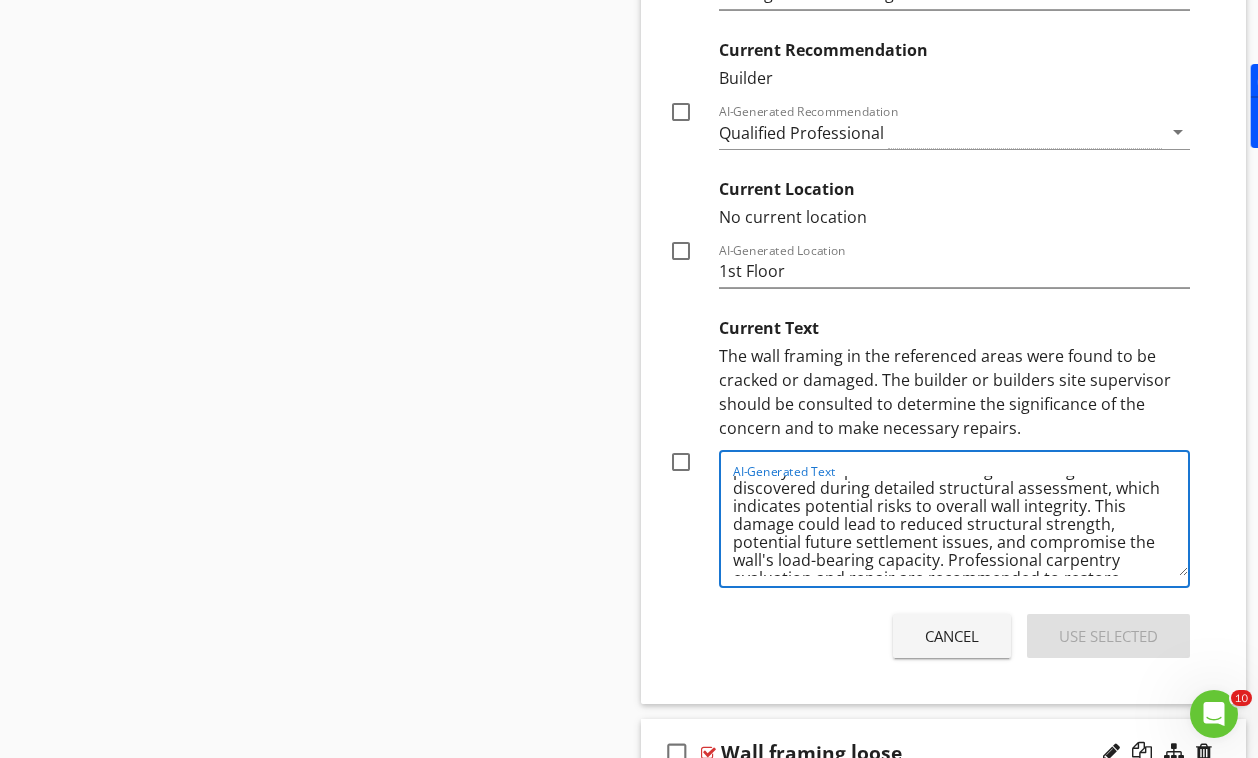 scroll, scrollTop: 77, scrollLeft: 0, axis: vertical 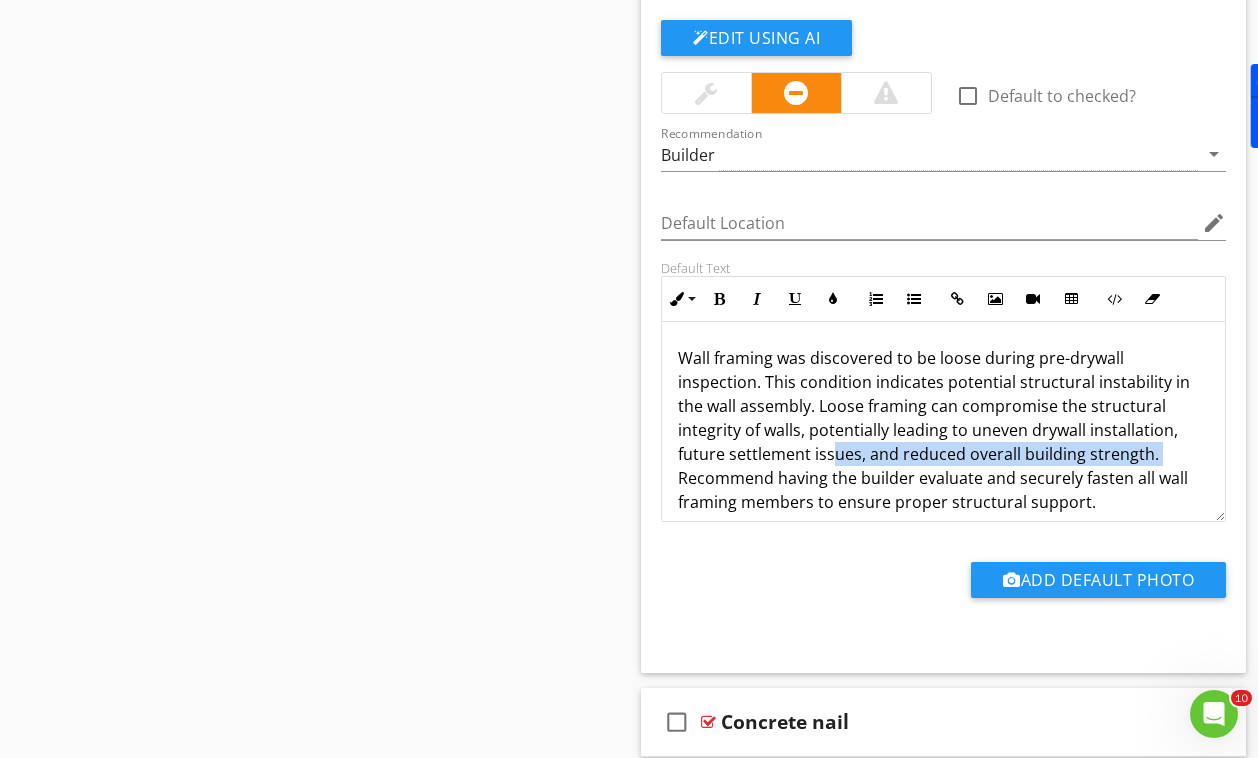 drag, startPoint x: 681, startPoint y: 475, endPoint x: 830, endPoint y: 465, distance: 149.33519 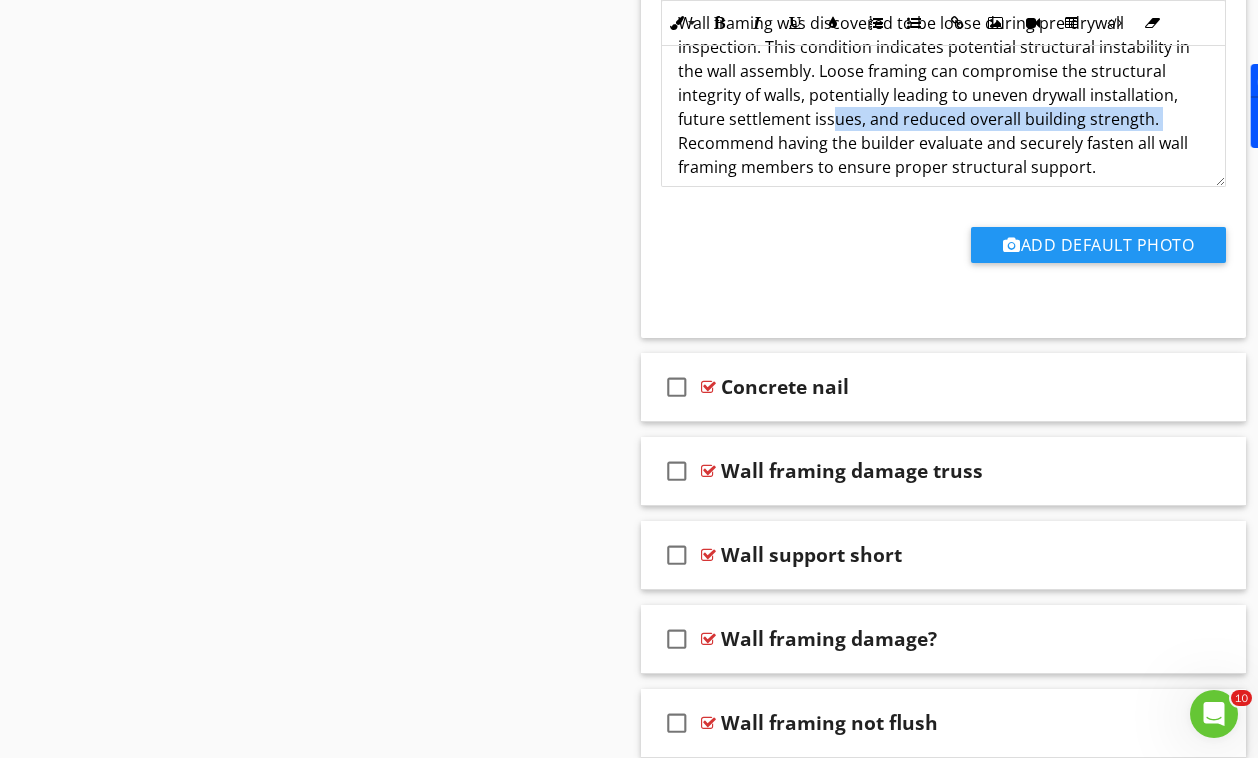scroll, scrollTop: 3365, scrollLeft: 0, axis: vertical 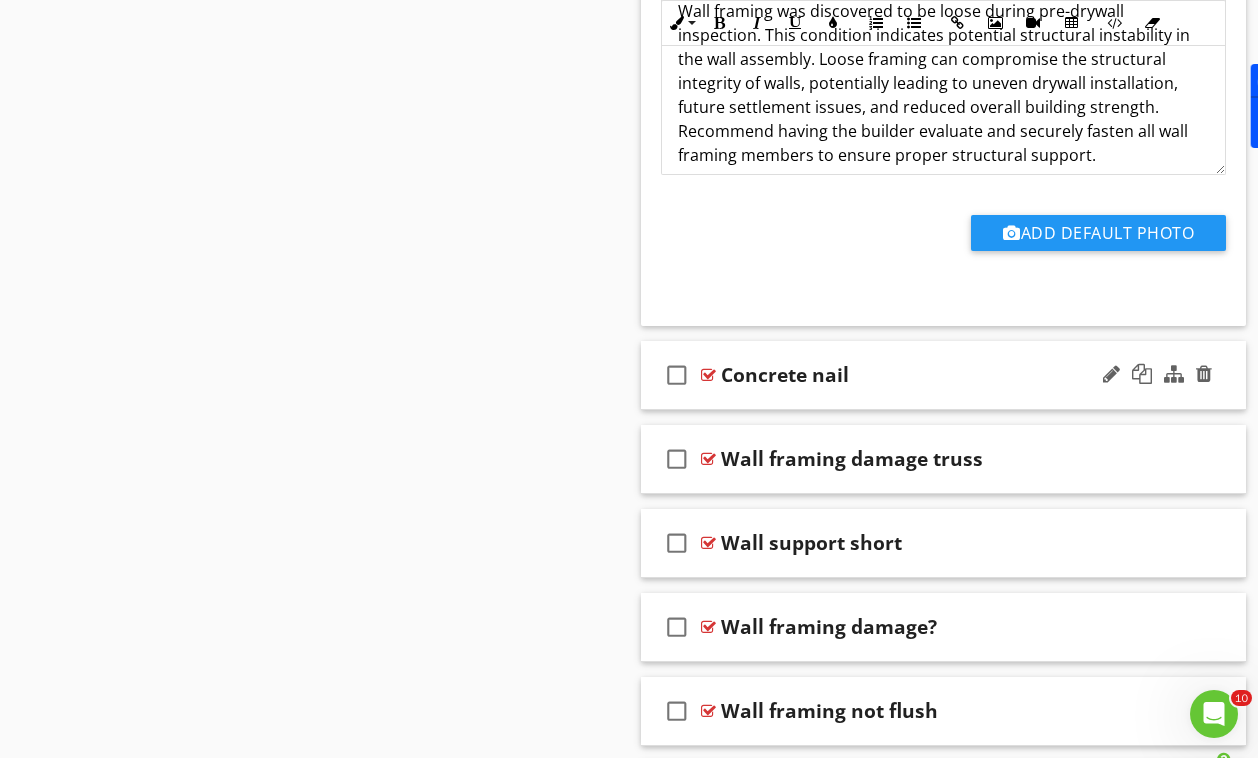 click at bounding box center [708, 375] 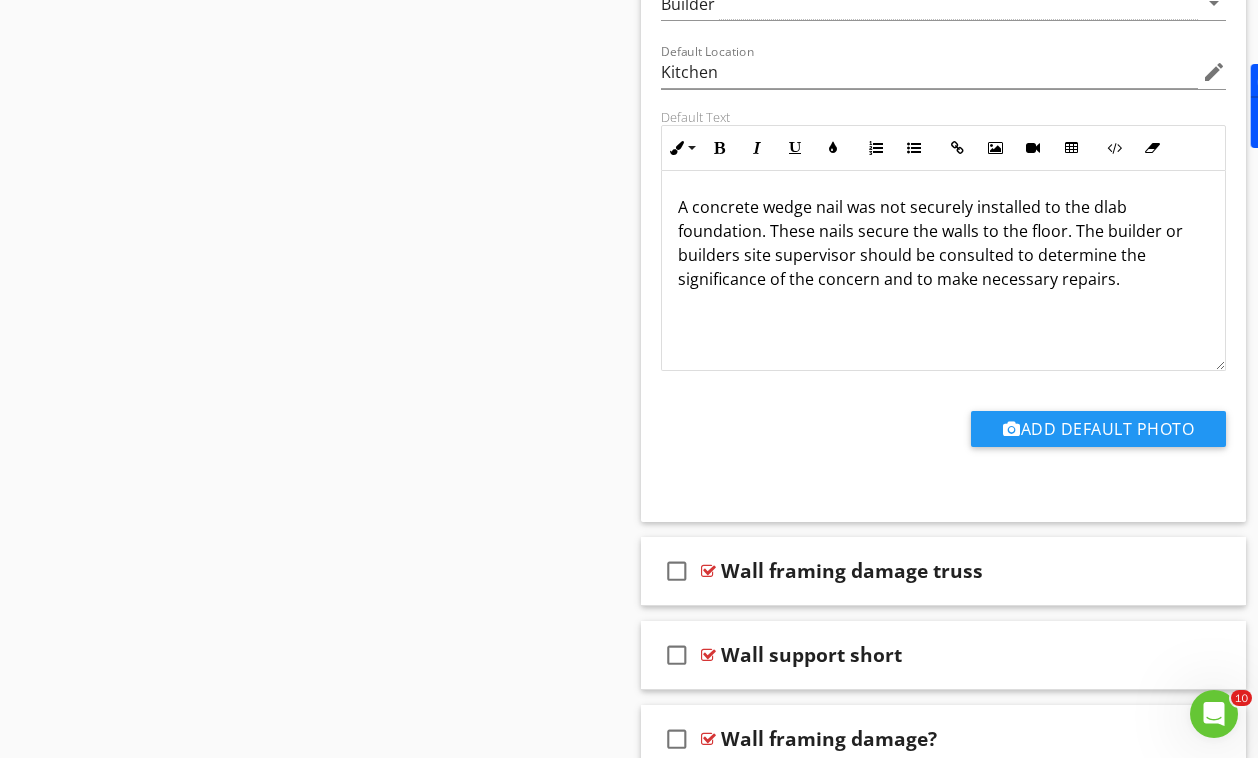 scroll, scrollTop: 3935, scrollLeft: 0, axis: vertical 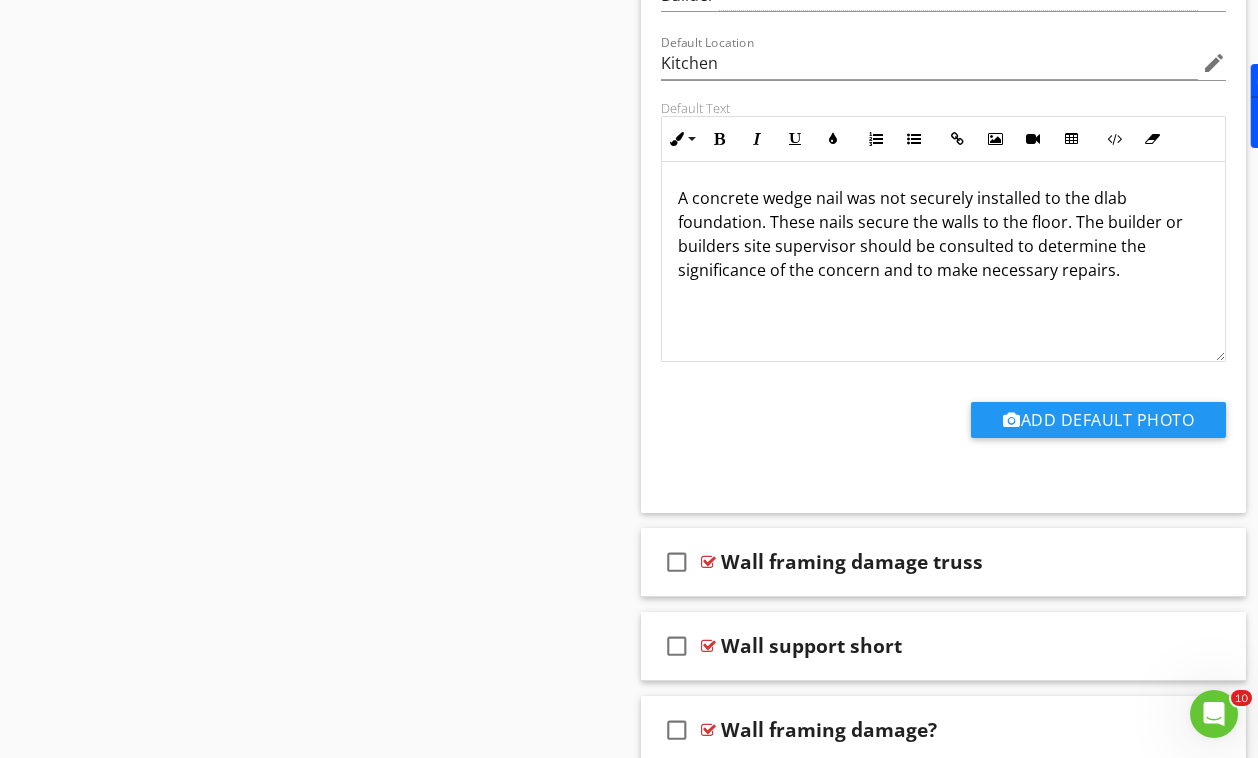drag, startPoint x: 1118, startPoint y: 270, endPoint x: 1073, endPoint y: 222, distance: 65.795135 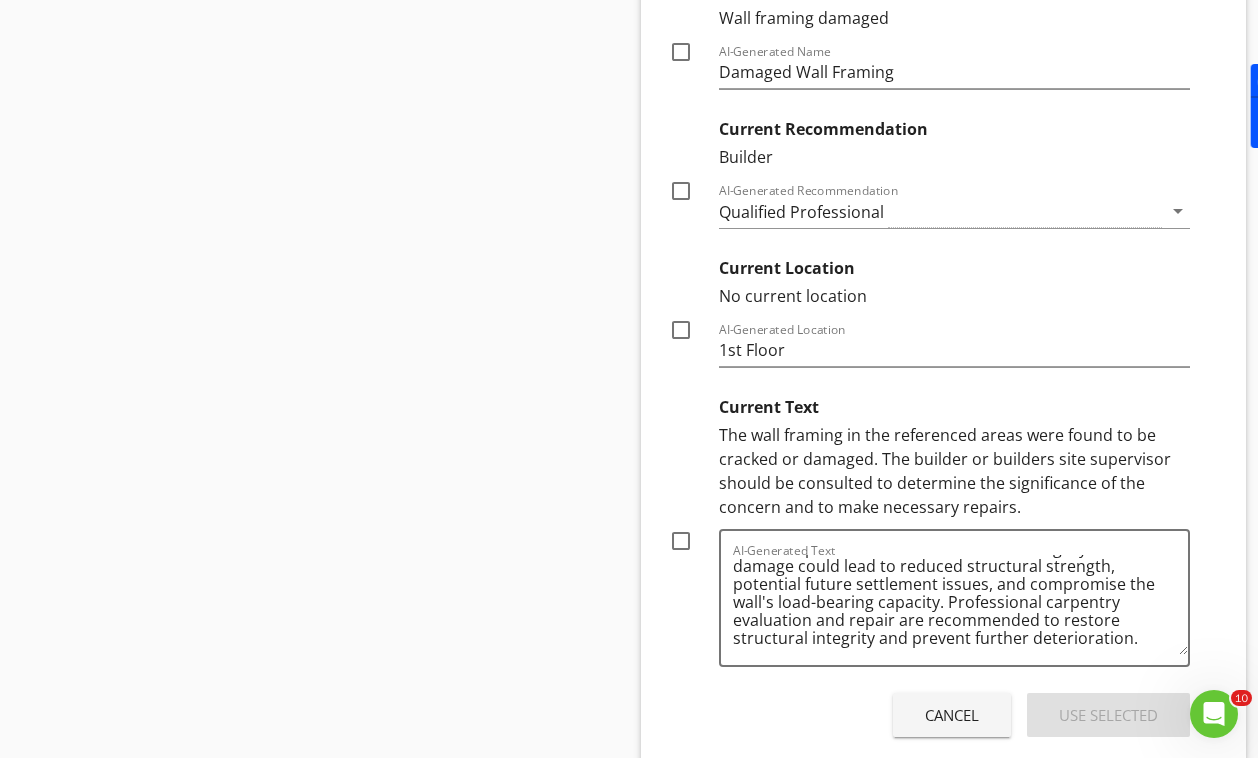 scroll, scrollTop: 2486, scrollLeft: 0, axis: vertical 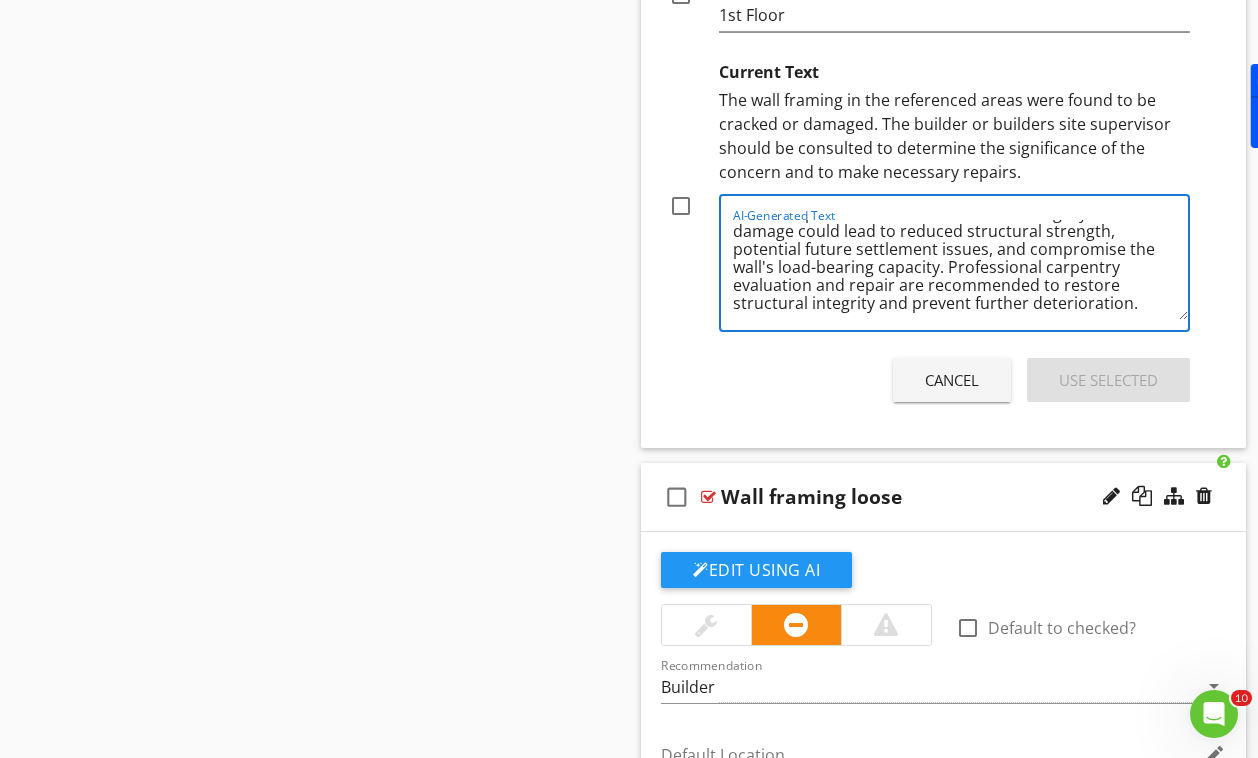 drag, startPoint x: 1125, startPoint y: 307, endPoint x: 1032, endPoint y: 283, distance: 96.04687 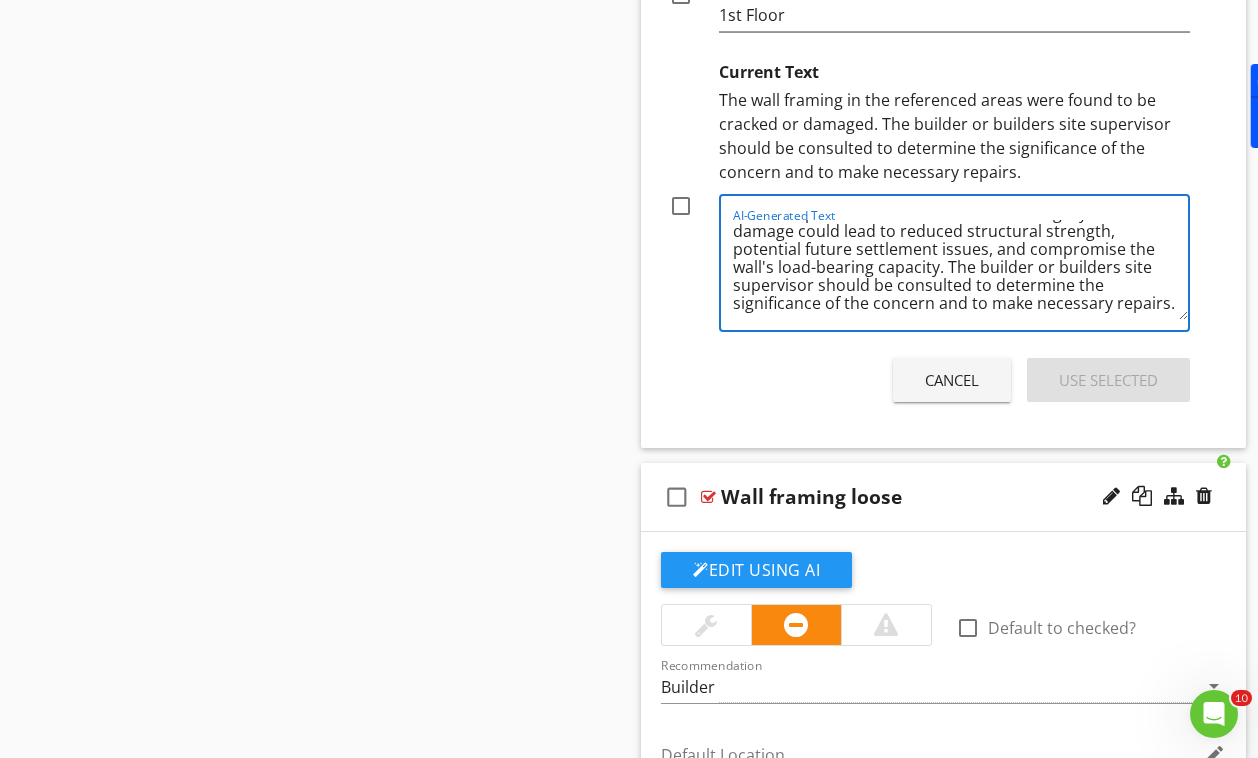 scroll, scrollTop: 89, scrollLeft: 0, axis: vertical 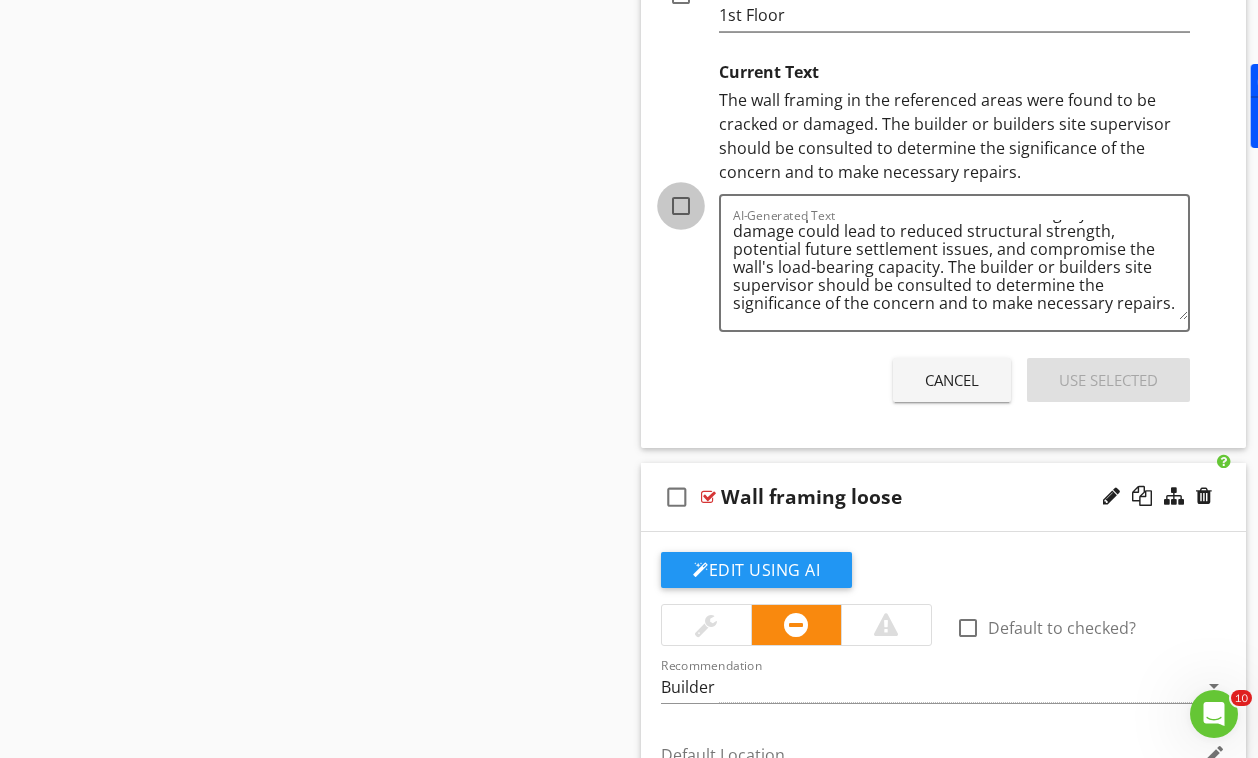 click at bounding box center [681, 206] 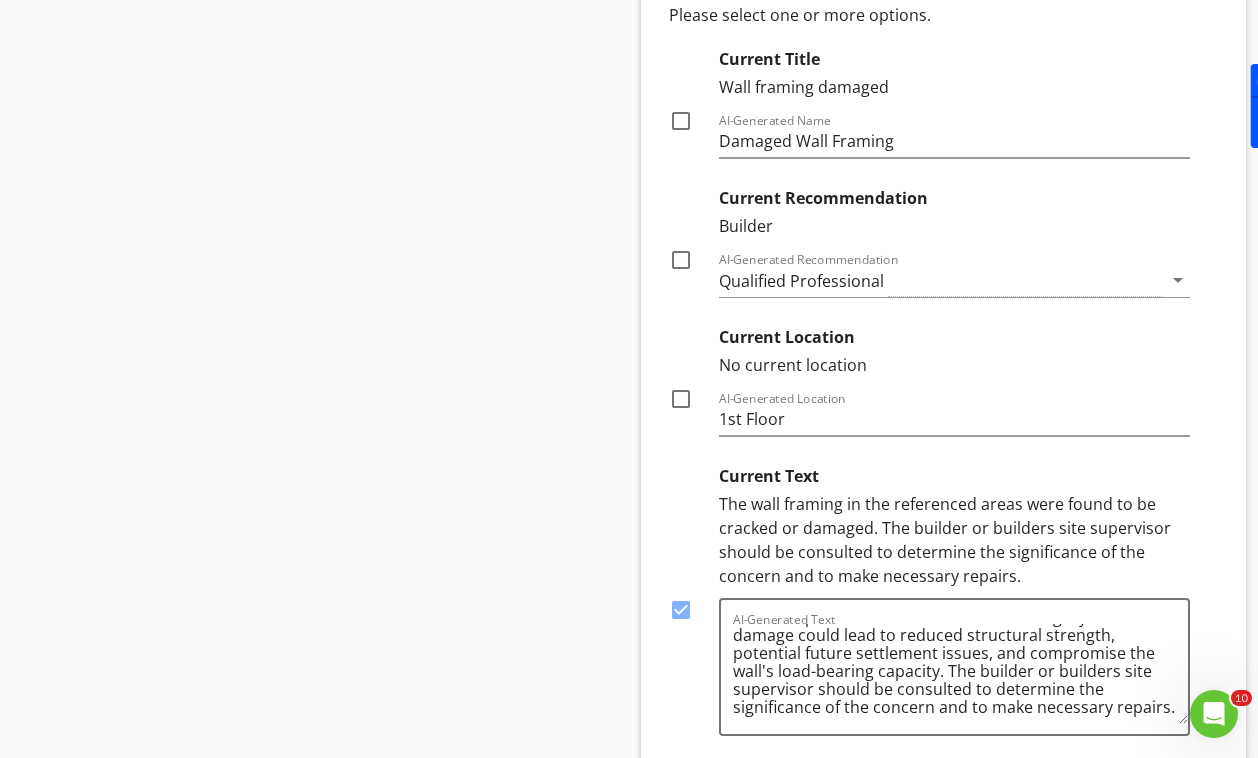 scroll, scrollTop: 2077, scrollLeft: 0, axis: vertical 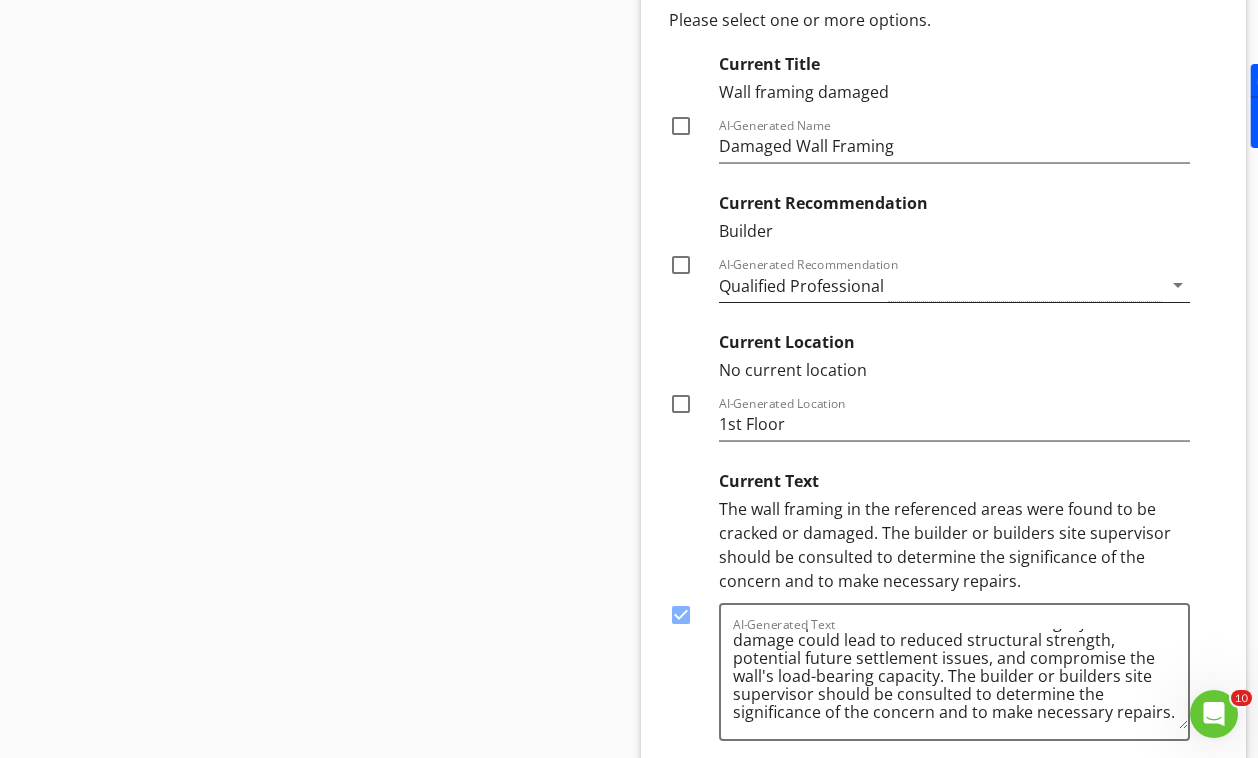 click on "Qualified Professional" at bounding box center [940, 285] 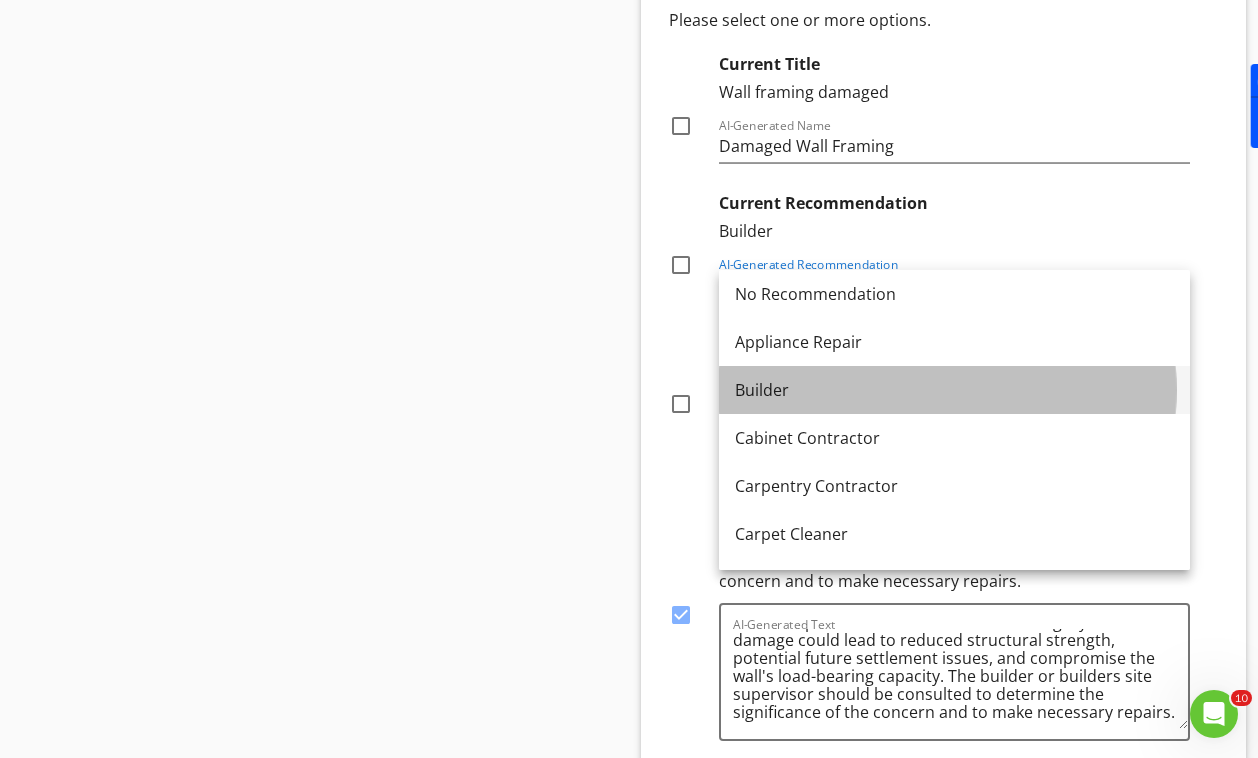 click on "Builder" at bounding box center [954, 390] 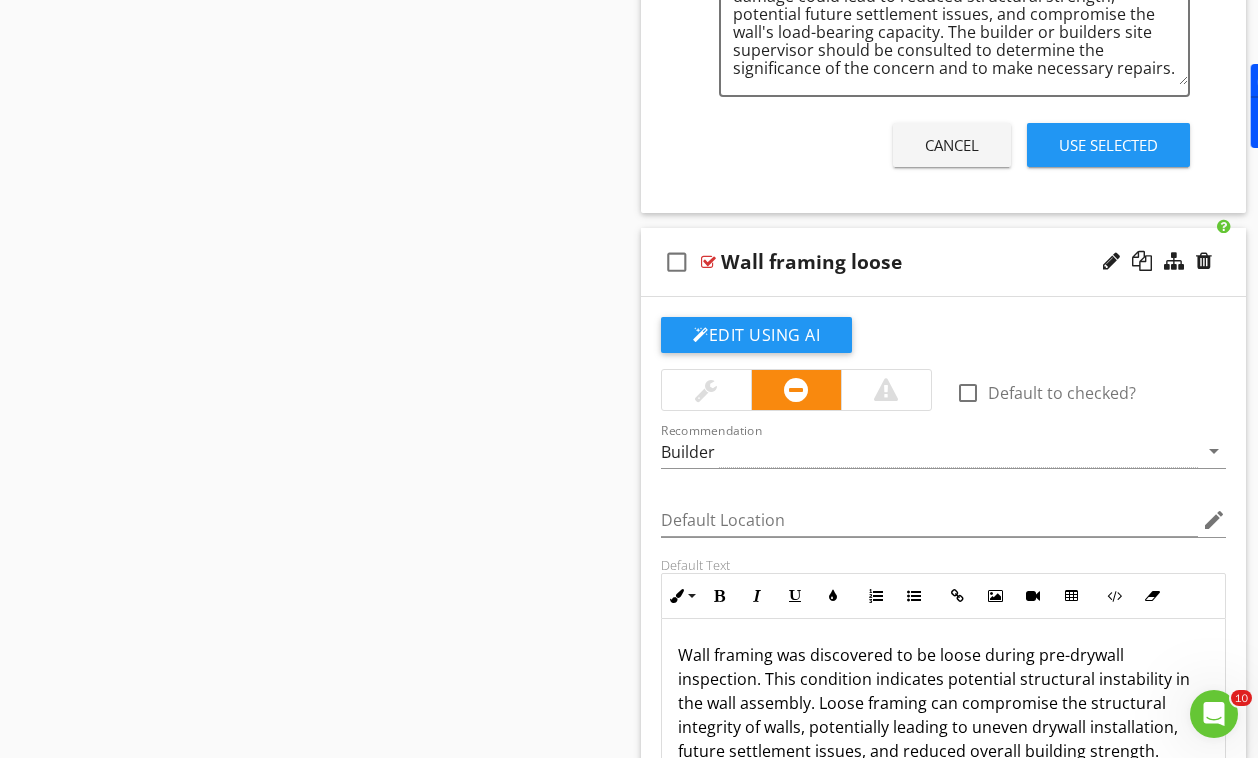 scroll, scrollTop: 2739, scrollLeft: 0, axis: vertical 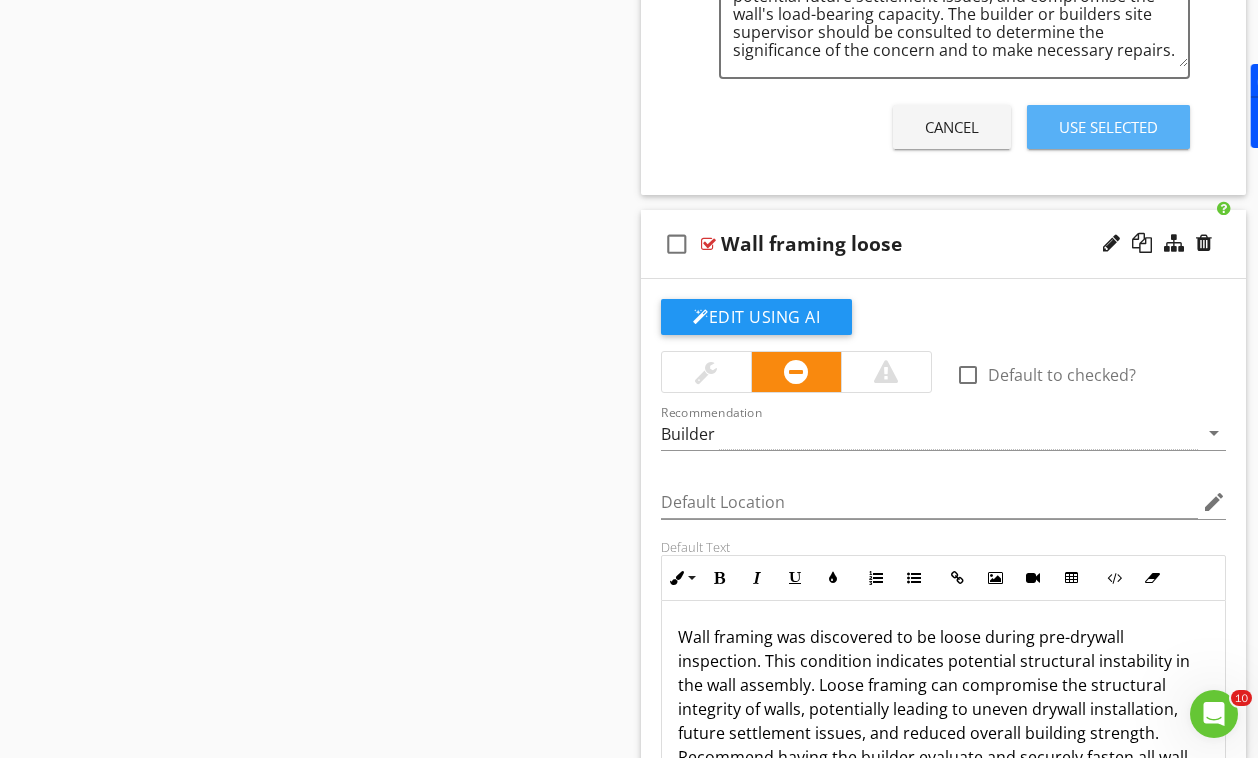 click on "Use Selected" at bounding box center [1108, 127] 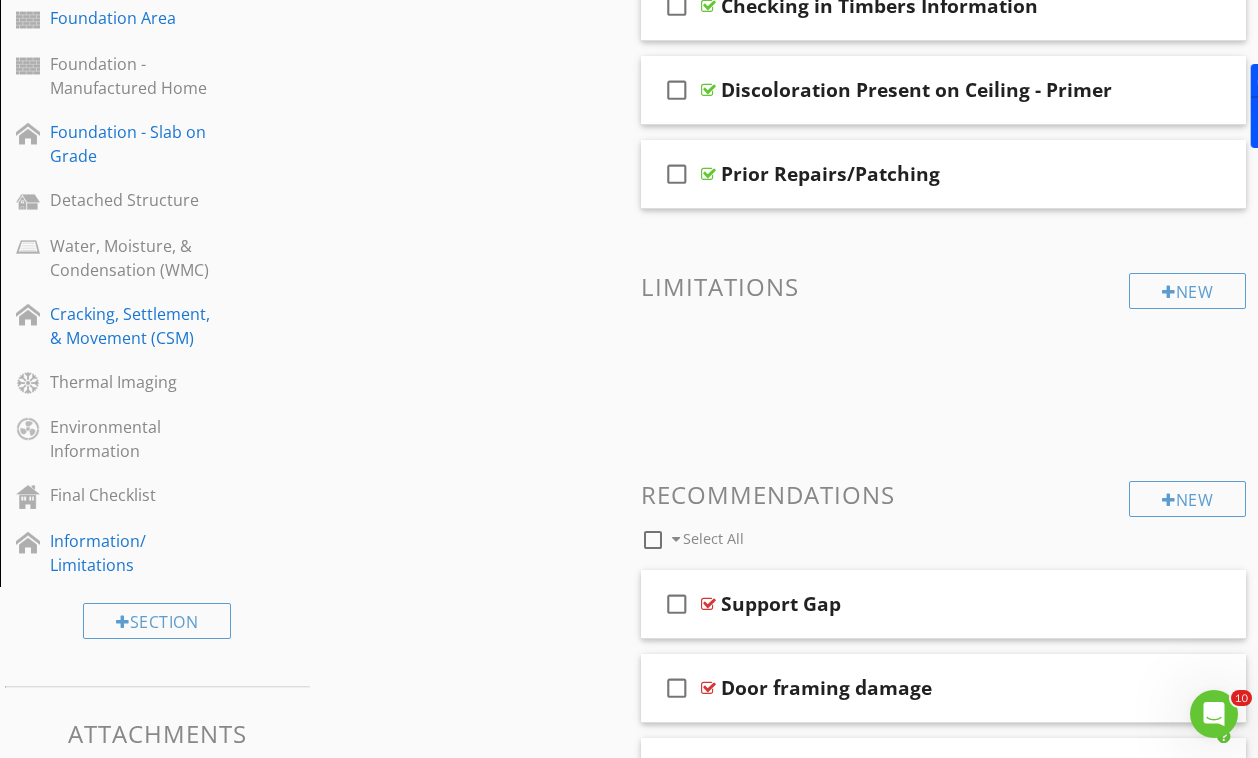 scroll, scrollTop: 922, scrollLeft: 0, axis: vertical 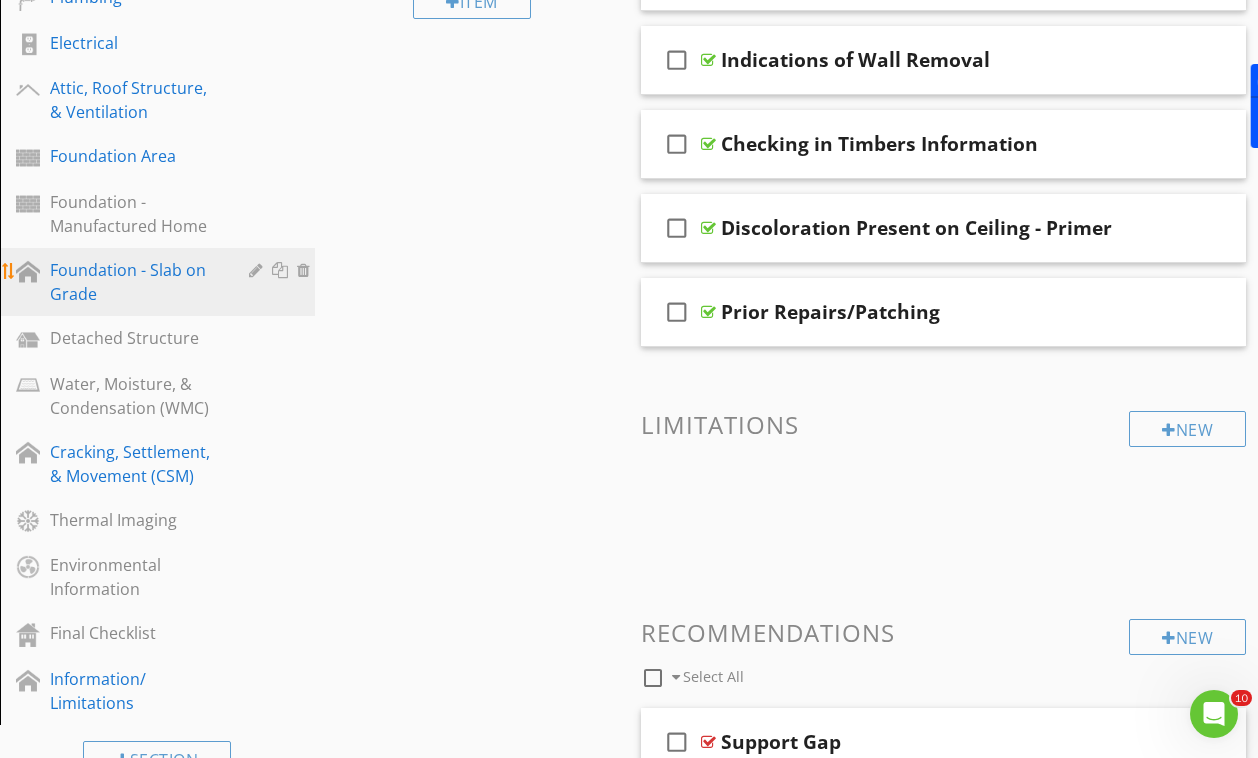 click at bounding box center [258, 270] 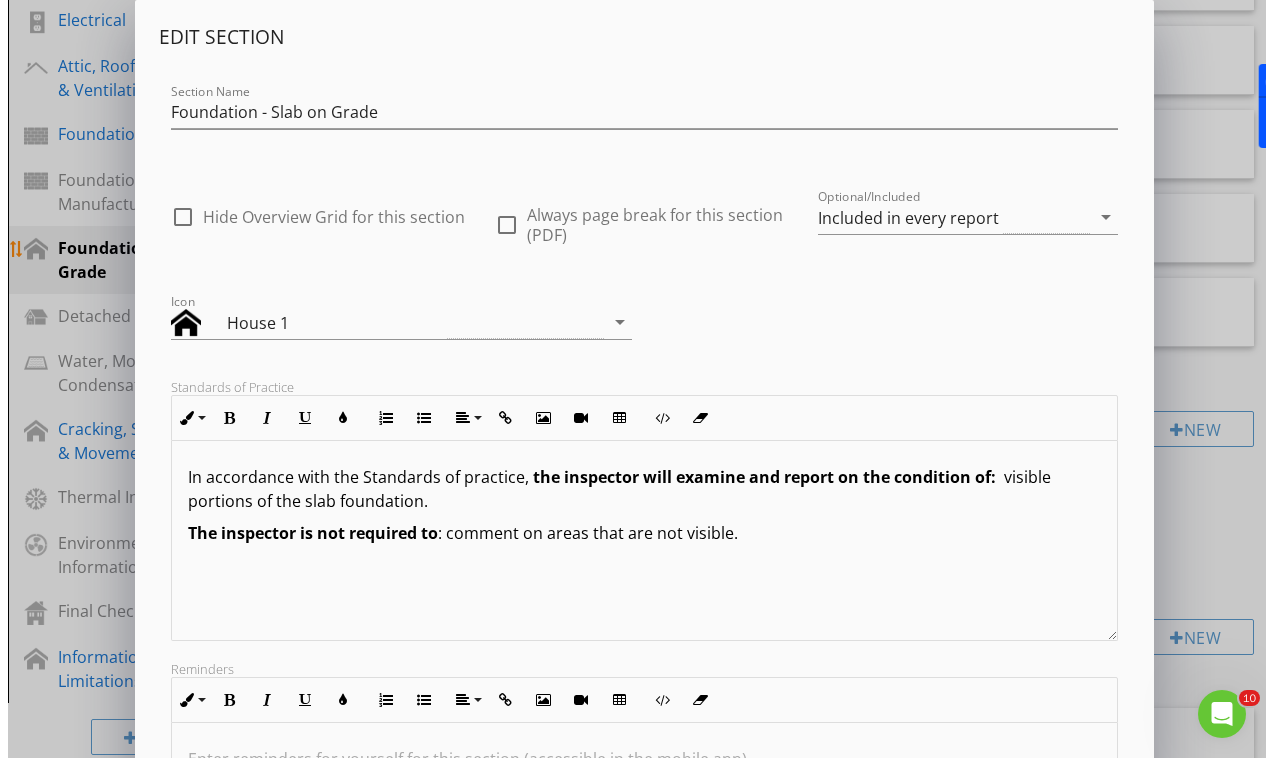 scroll, scrollTop: 900, scrollLeft: 0, axis: vertical 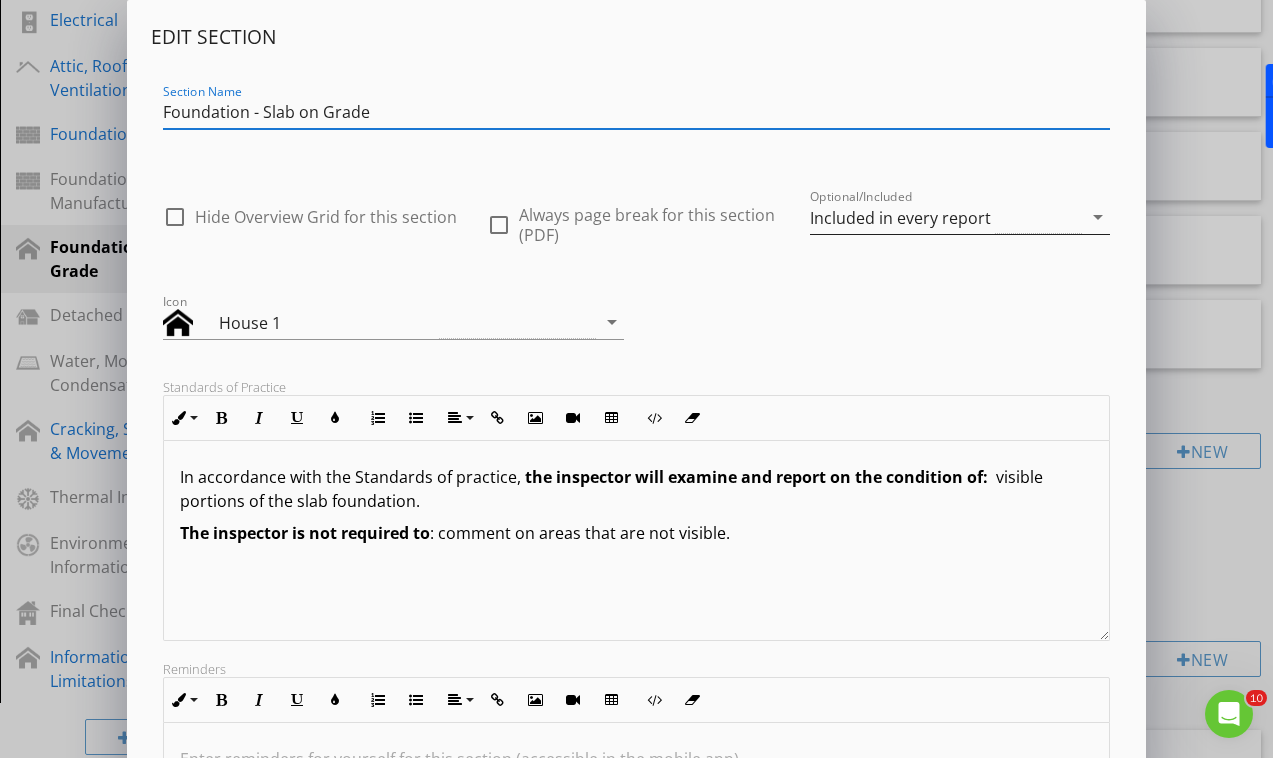 click on "Included in every report" at bounding box center [900, 218] 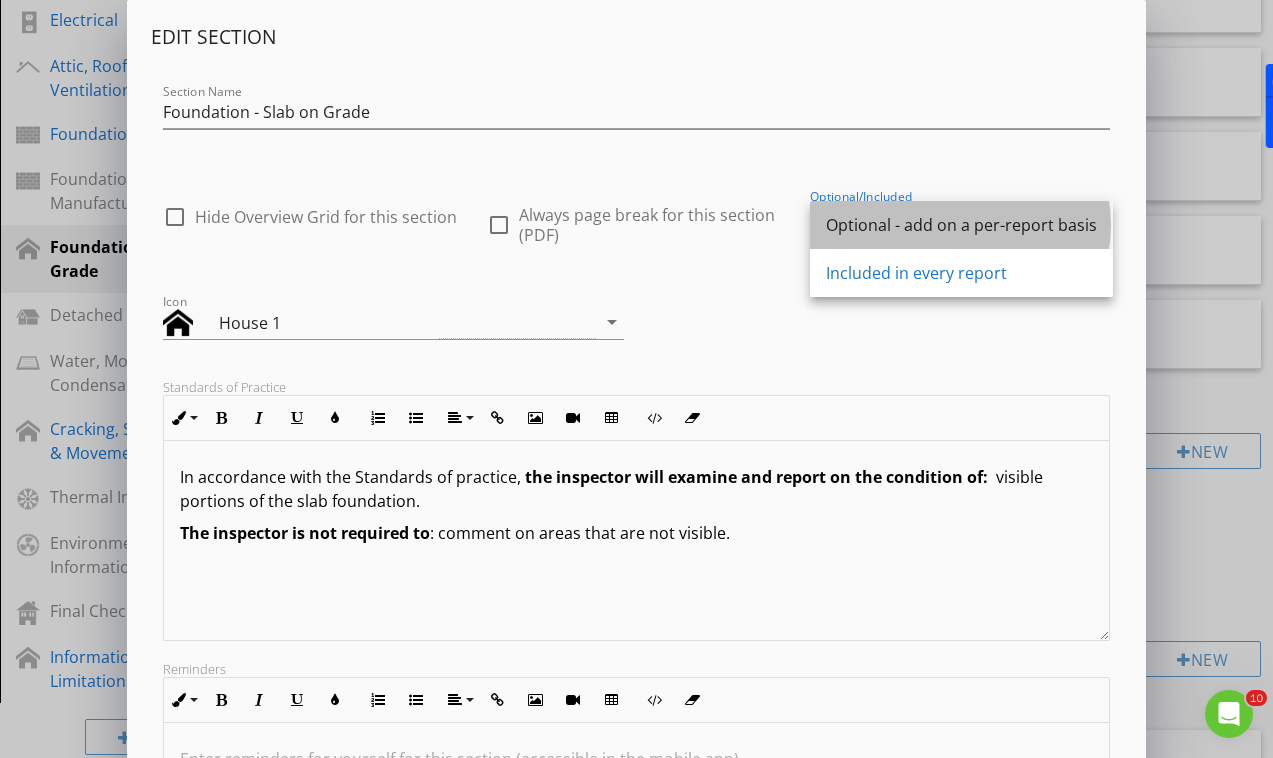 click on "Optional - add on a per-report basis" at bounding box center [961, 225] 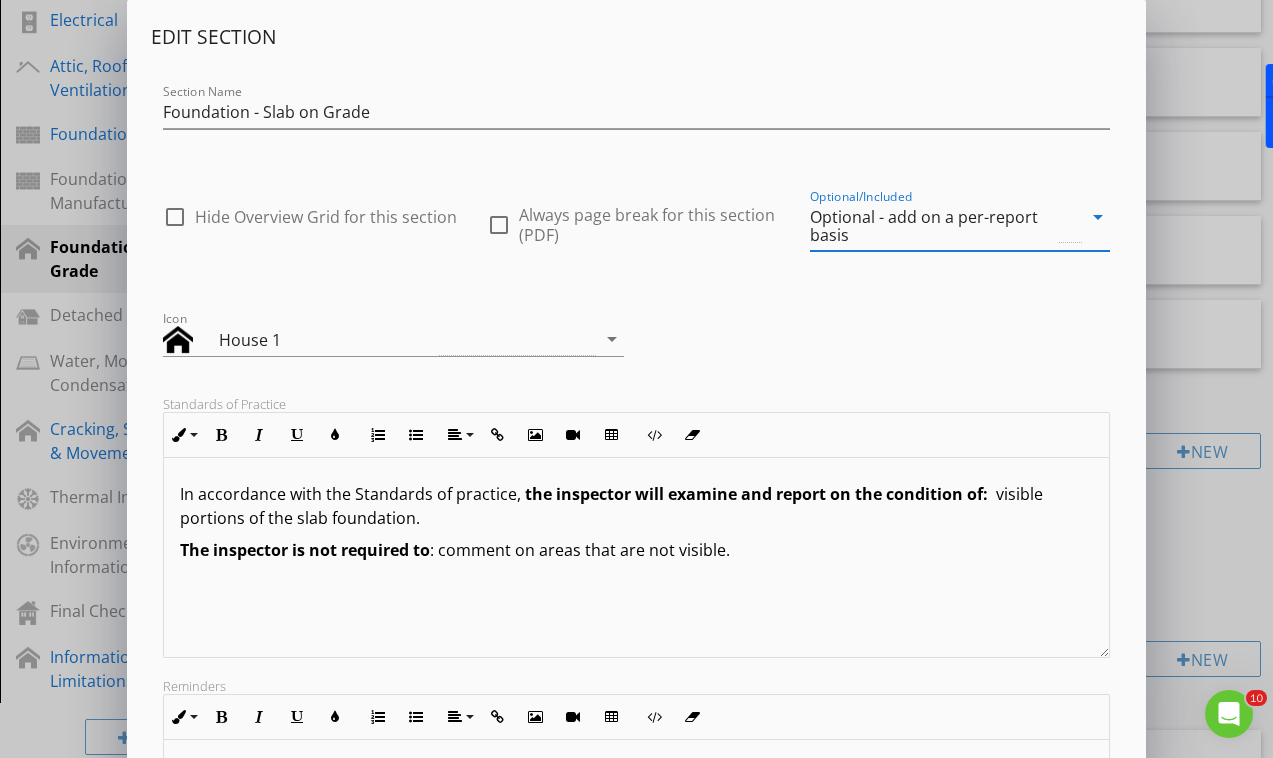 scroll, scrollTop: 1, scrollLeft: 0, axis: vertical 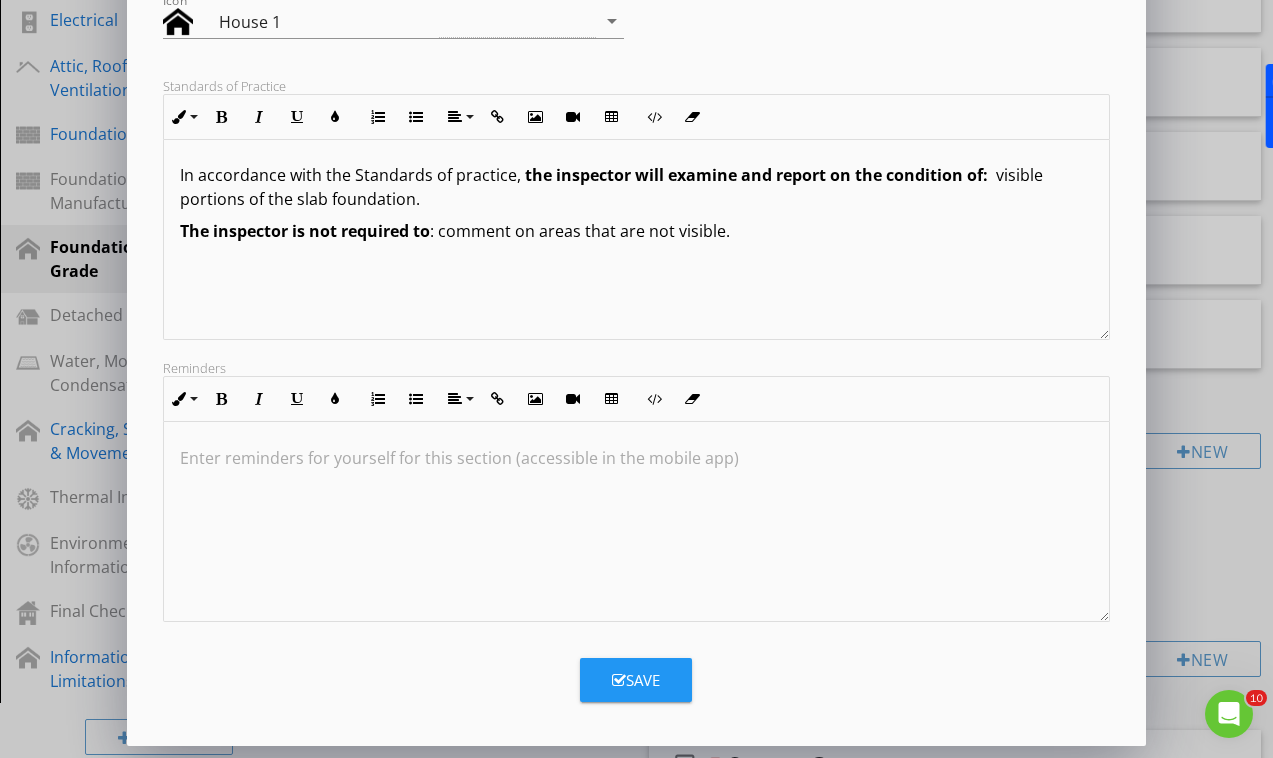 click on "Save" at bounding box center (636, 680) 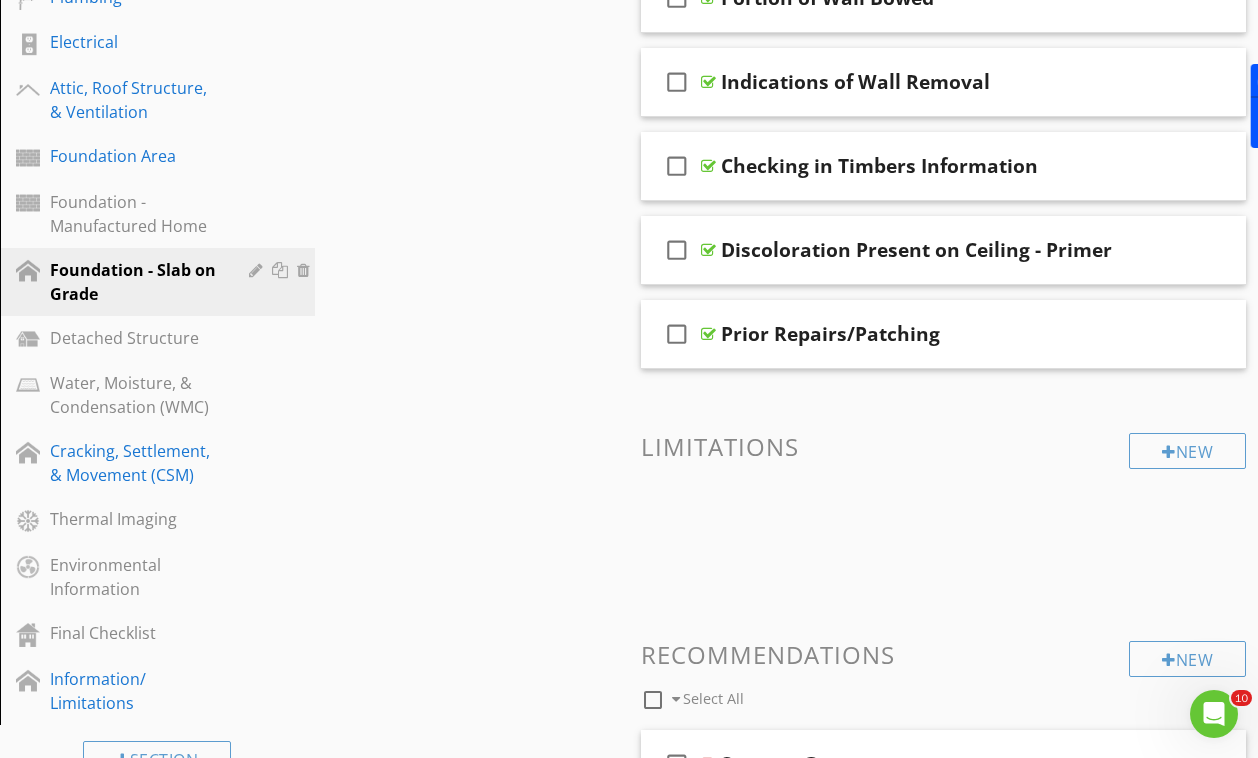 scroll, scrollTop: 101, scrollLeft: 0, axis: vertical 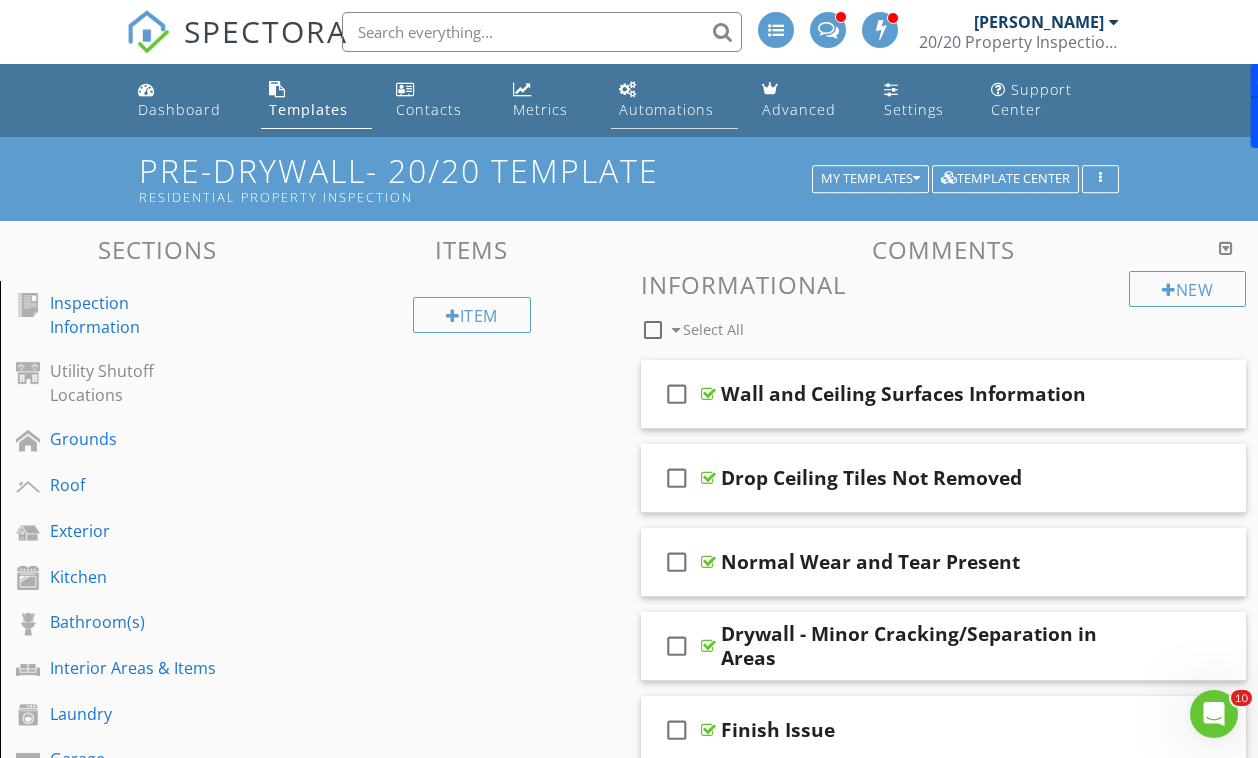click on "Automations" at bounding box center (666, 109) 